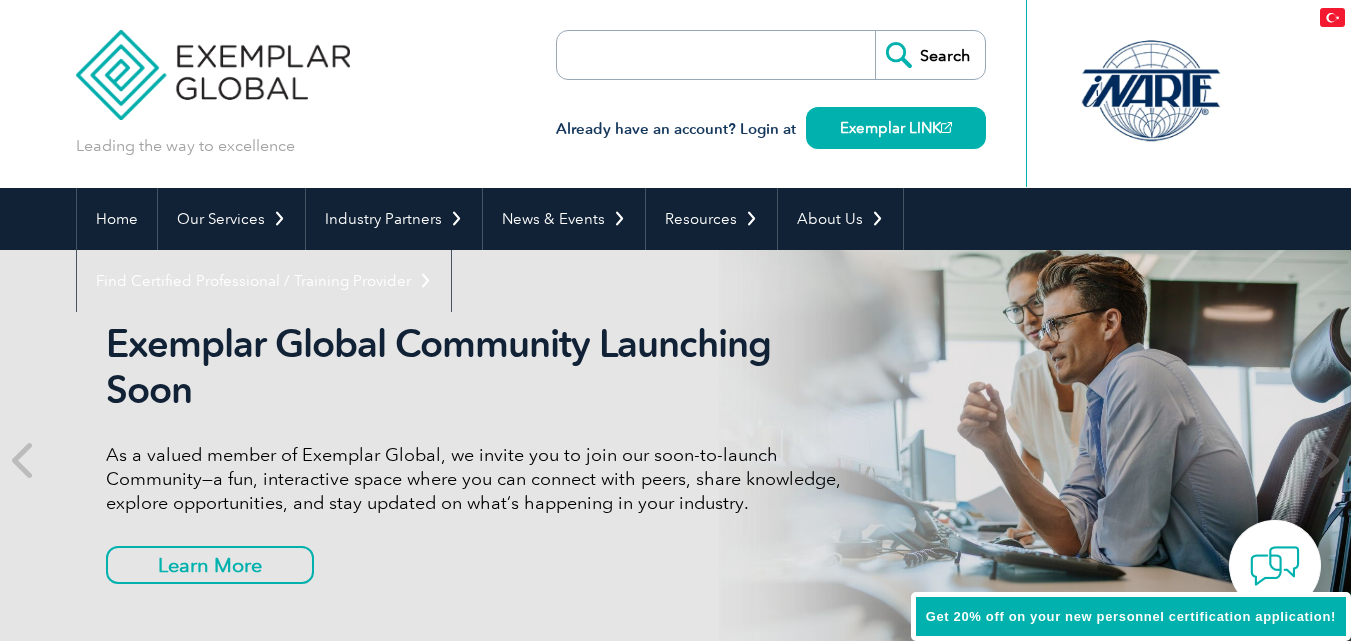 scroll, scrollTop: 0, scrollLeft: 0, axis: both 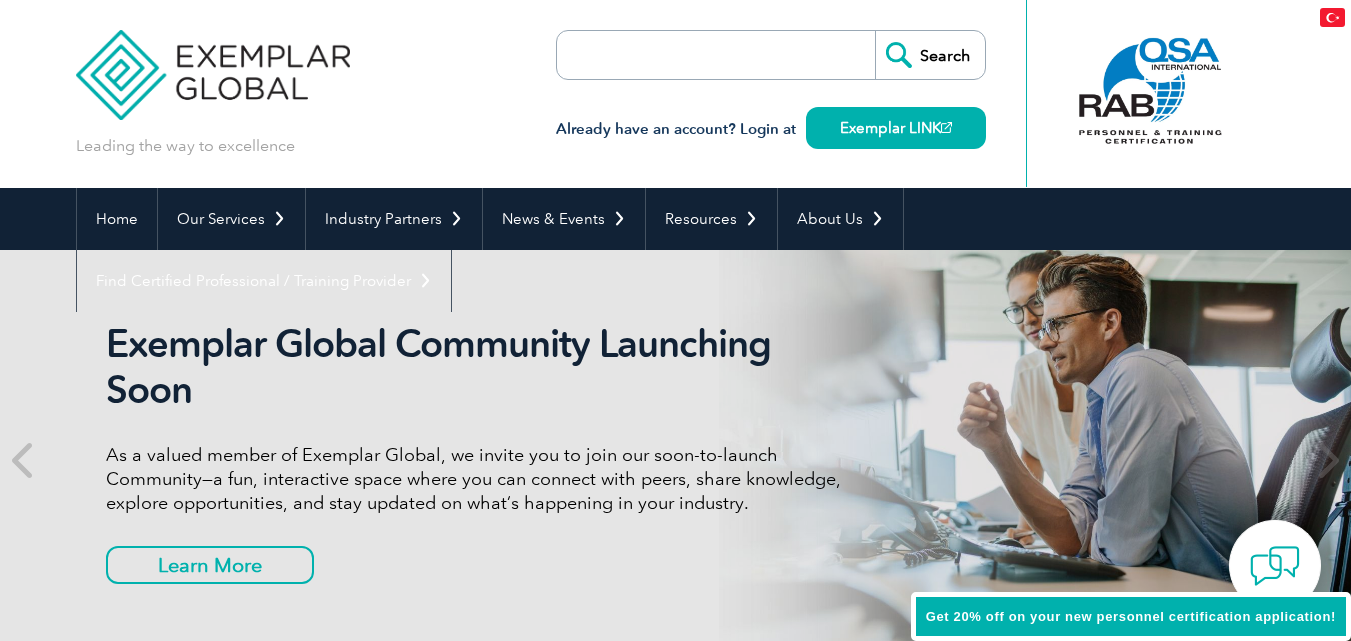 click at bounding box center [1332, 17] 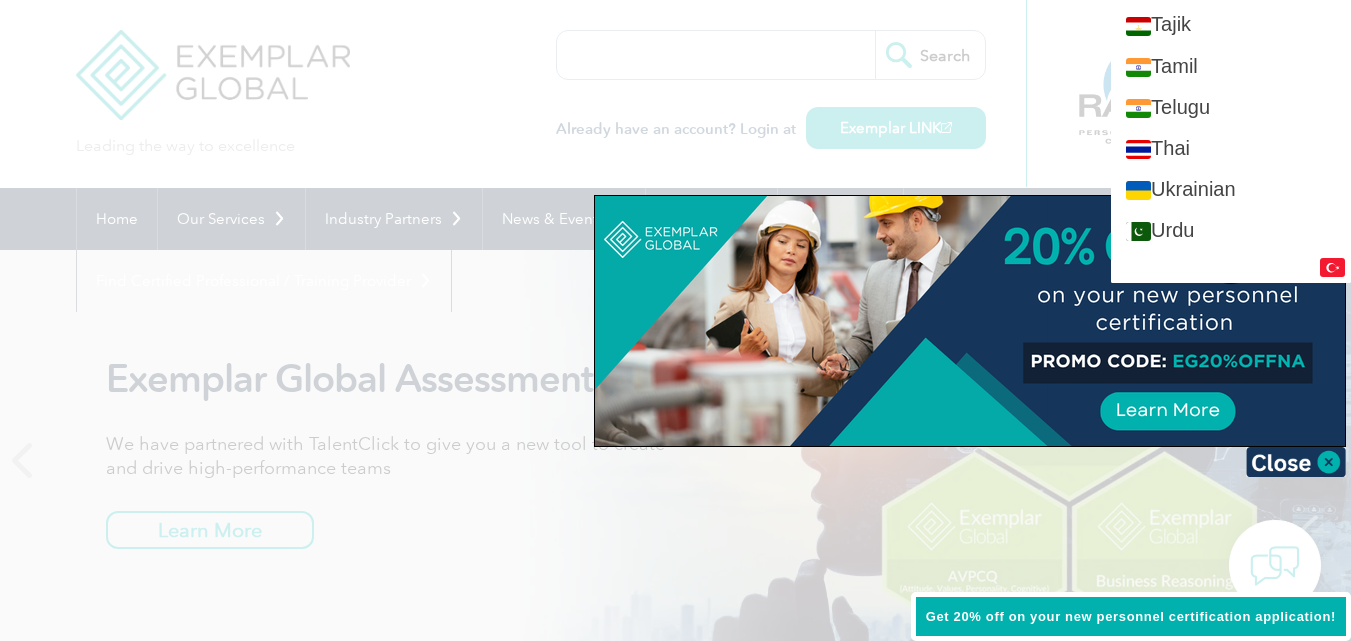 scroll, scrollTop: 3992, scrollLeft: 0, axis: vertical 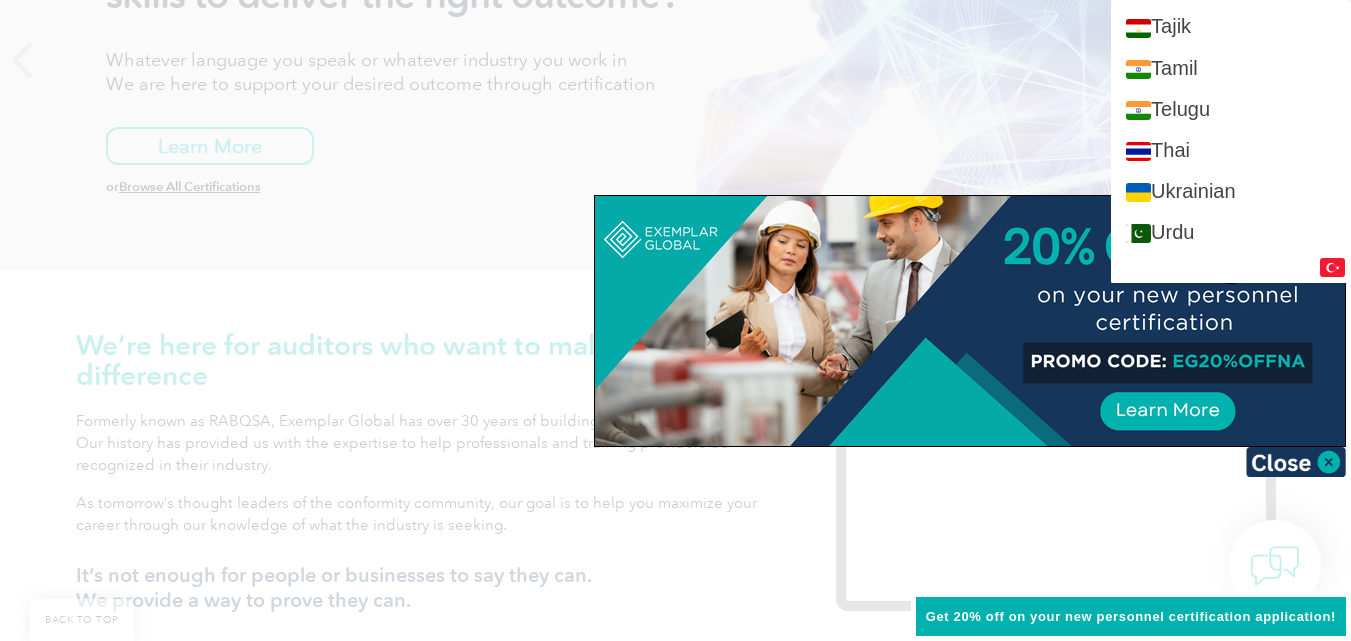 click at bounding box center [675, 320] 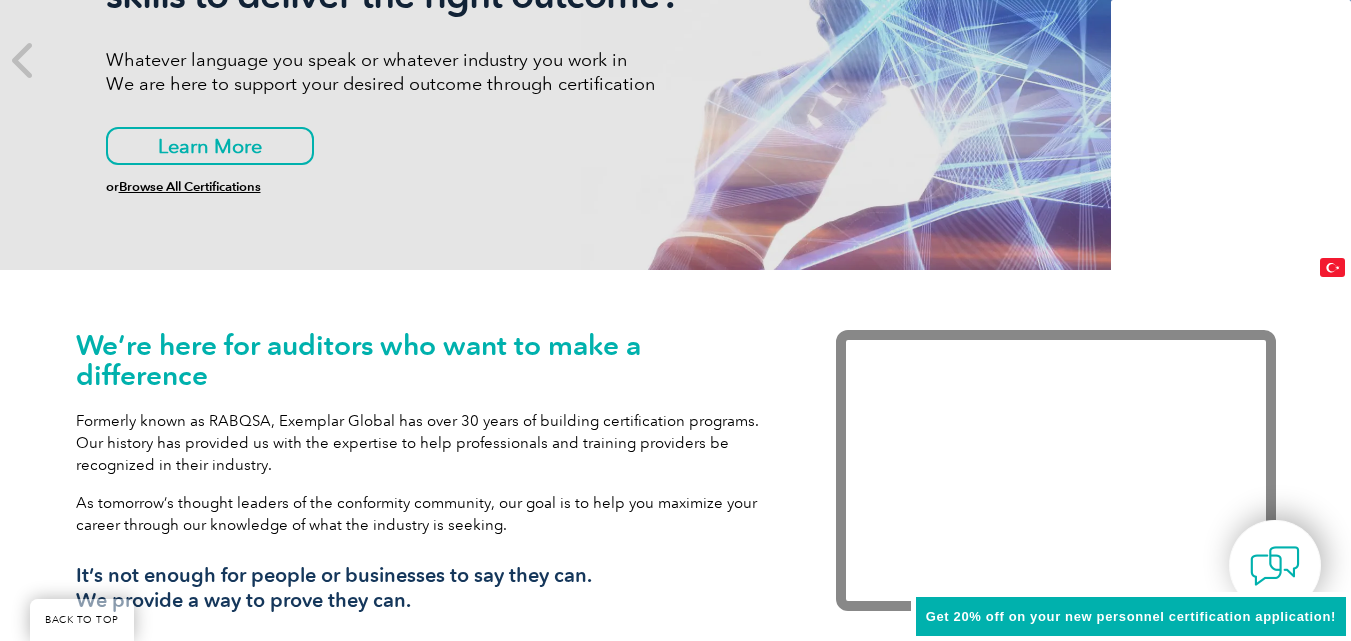 click on "Want to be the right Auditor with the right skills to deliver the right outcome?   Whatever language you speak or whatever industry you work in  We are here to support your desired outcome through certification   Learn More   or  Browse All Certifications" at bounding box center [676, 60] 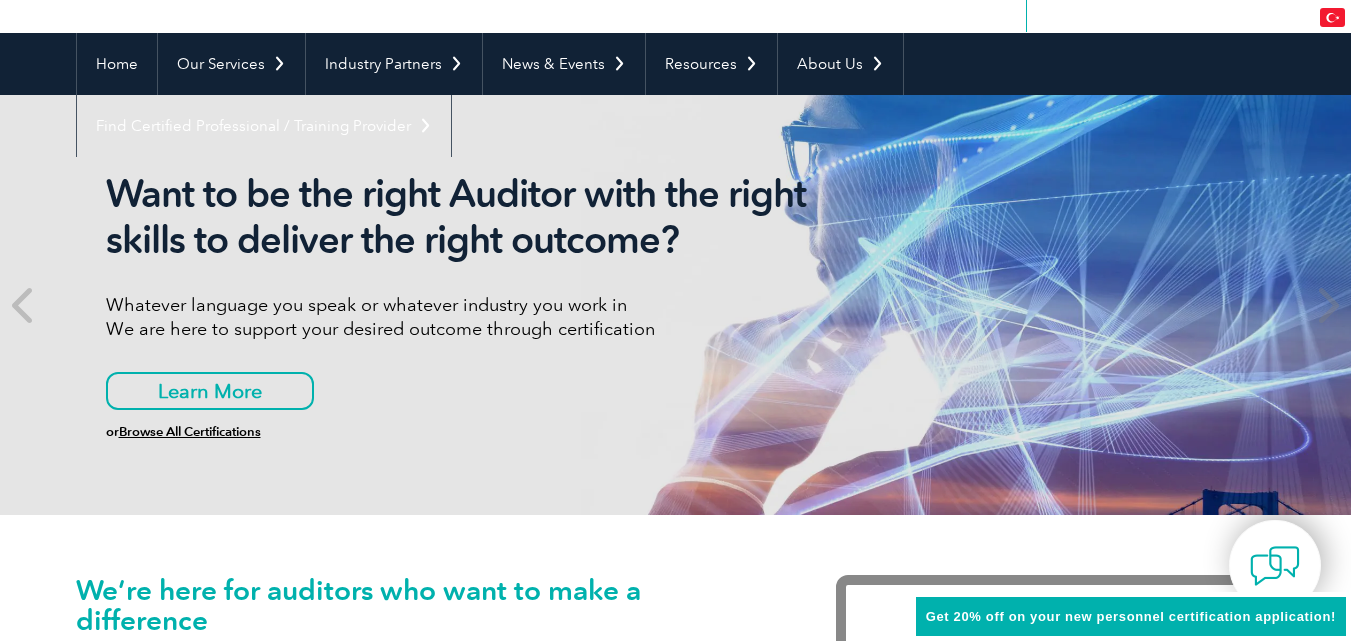 scroll, scrollTop: 0, scrollLeft: 0, axis: both 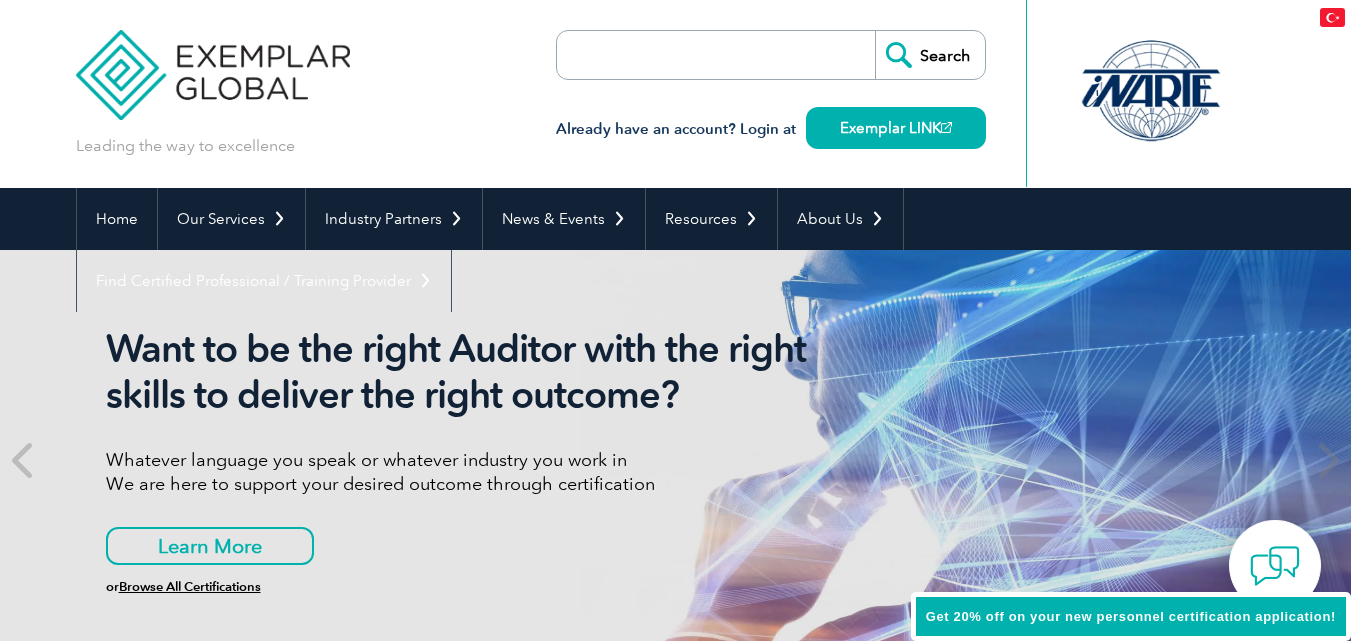 click at bounding box center [1332, 17] 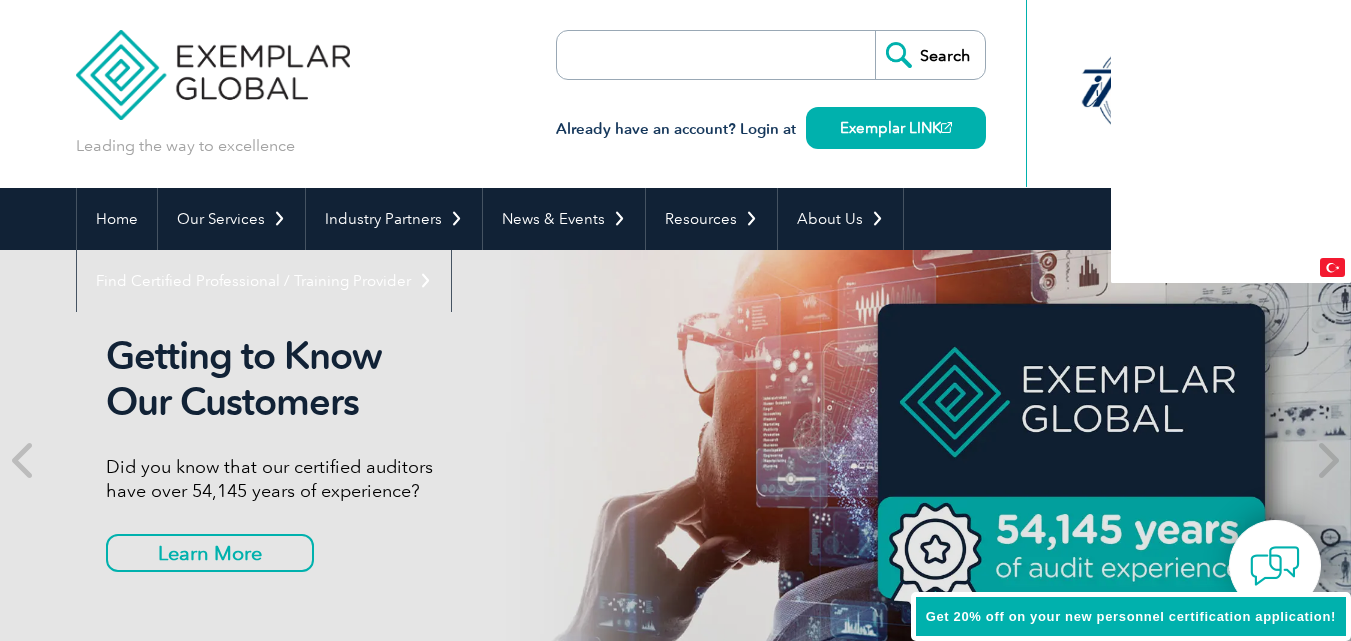 scroll, scrollTop: 3652, scrollLeft: 0, axis: vertical 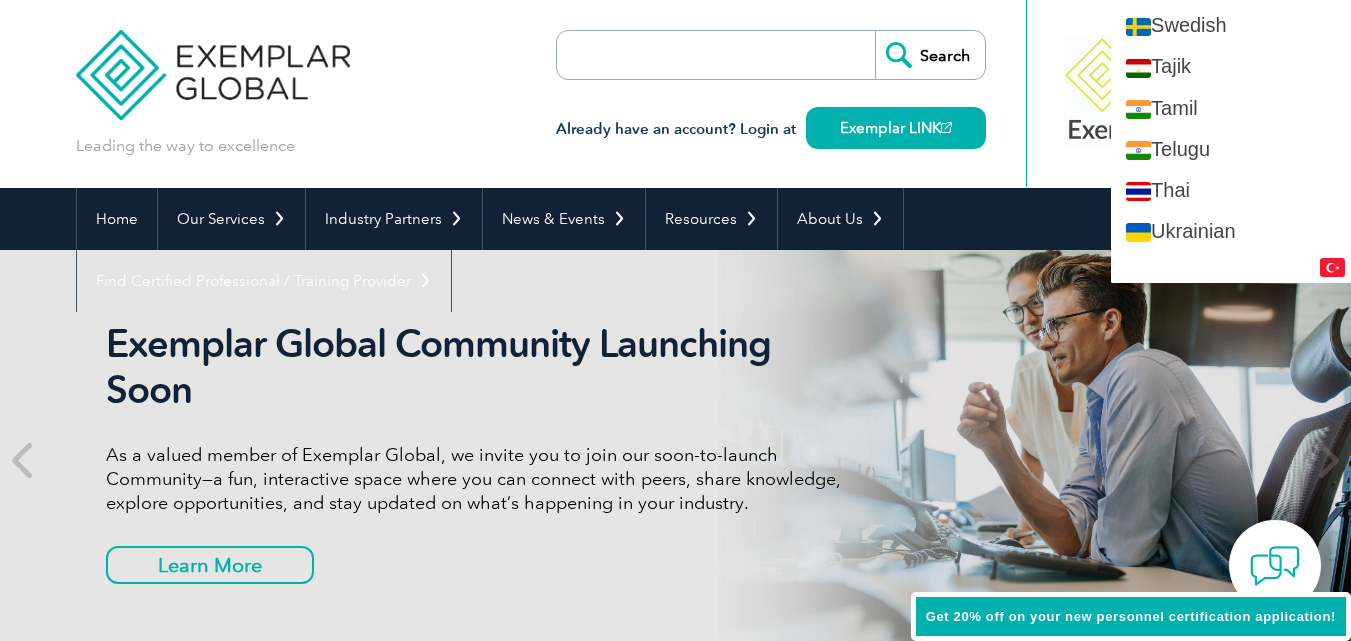 click at bounding box center (1332, 267) 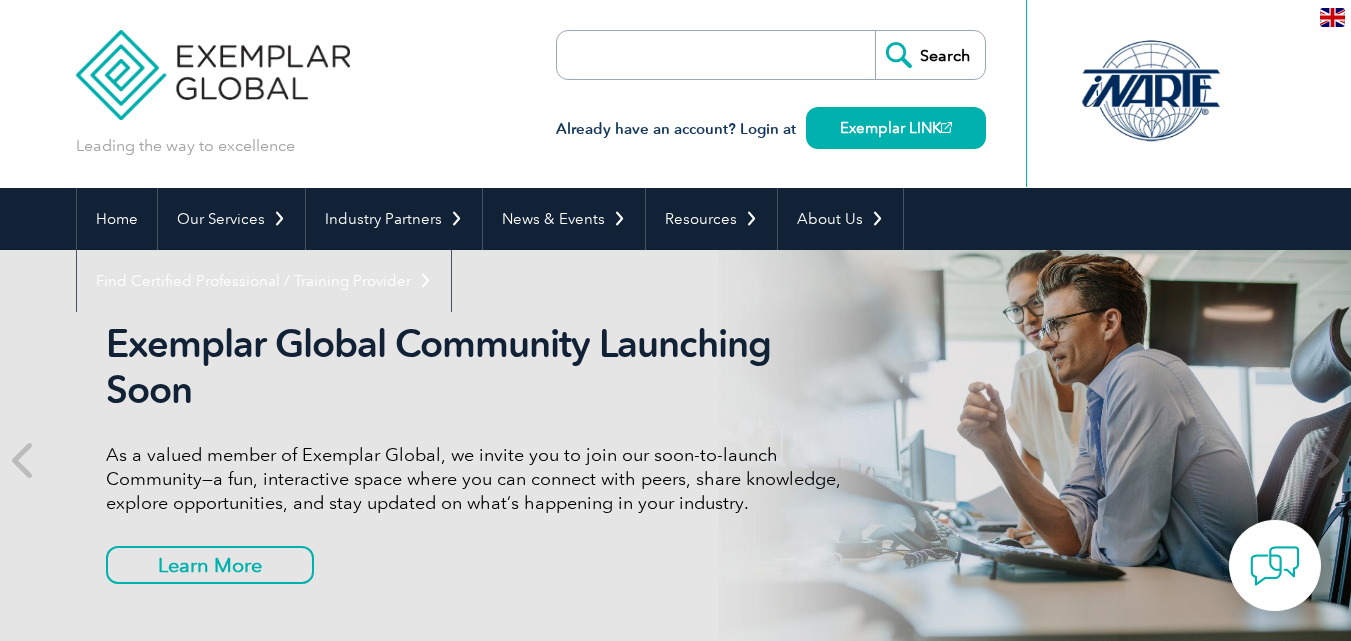 scroll, scrollTop: 0, scrollLeft: 0, axis: both 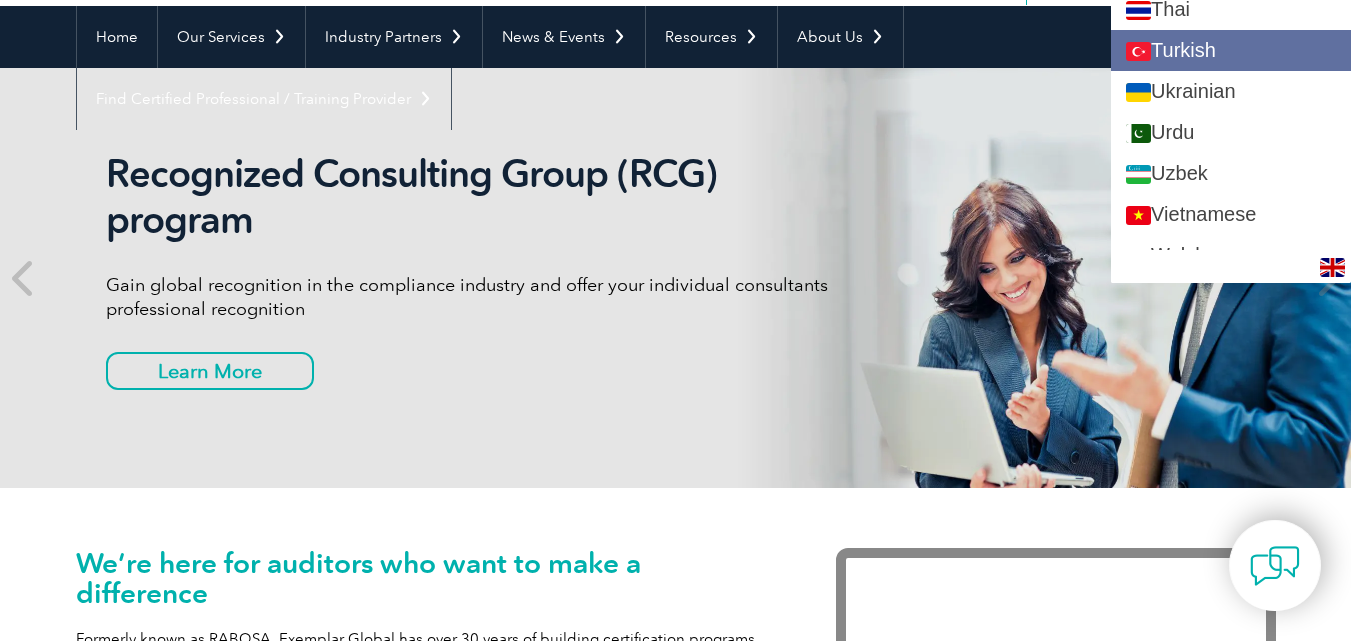 click on "Turkish" at bounding box center (1231, 50) 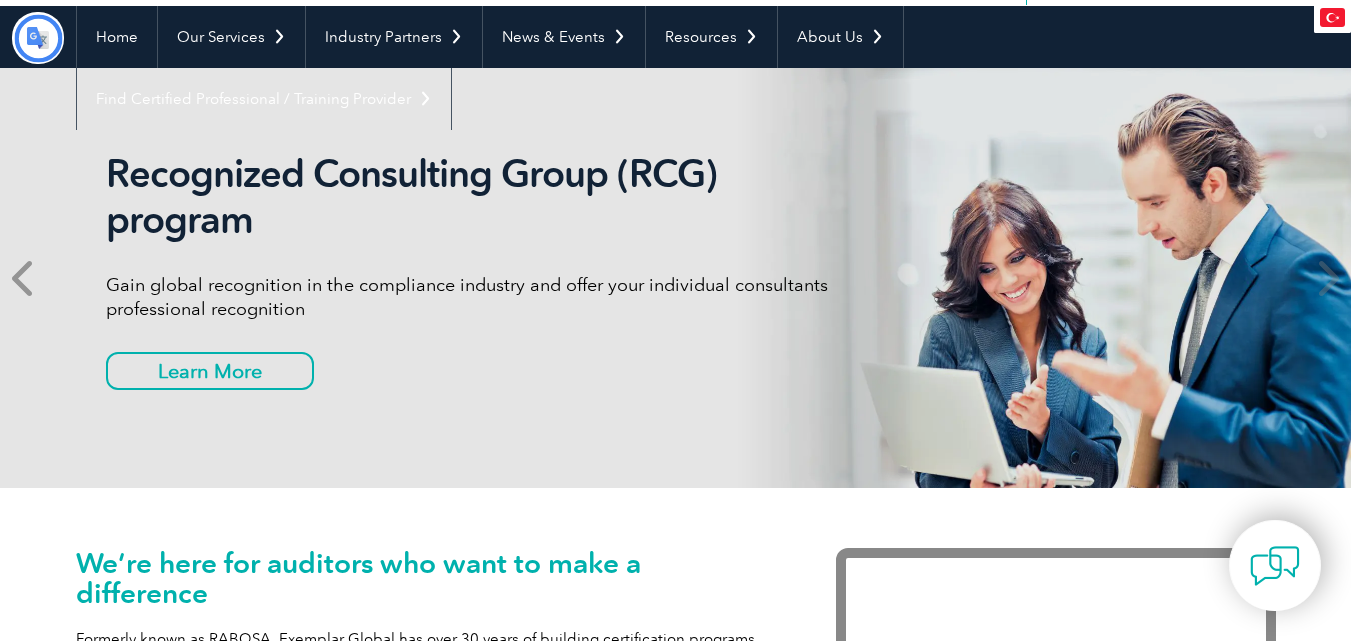 scroll, scrollTop: 0, scrollLeft: 0, axis: both 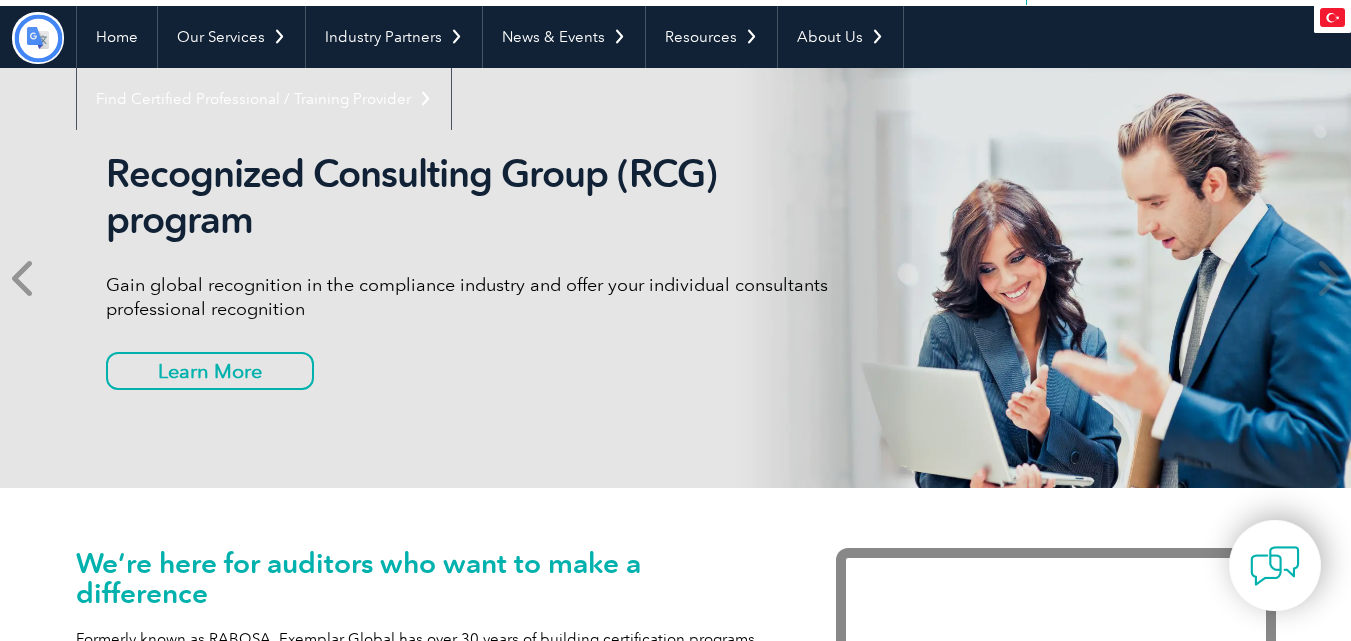 type on "Aramak" 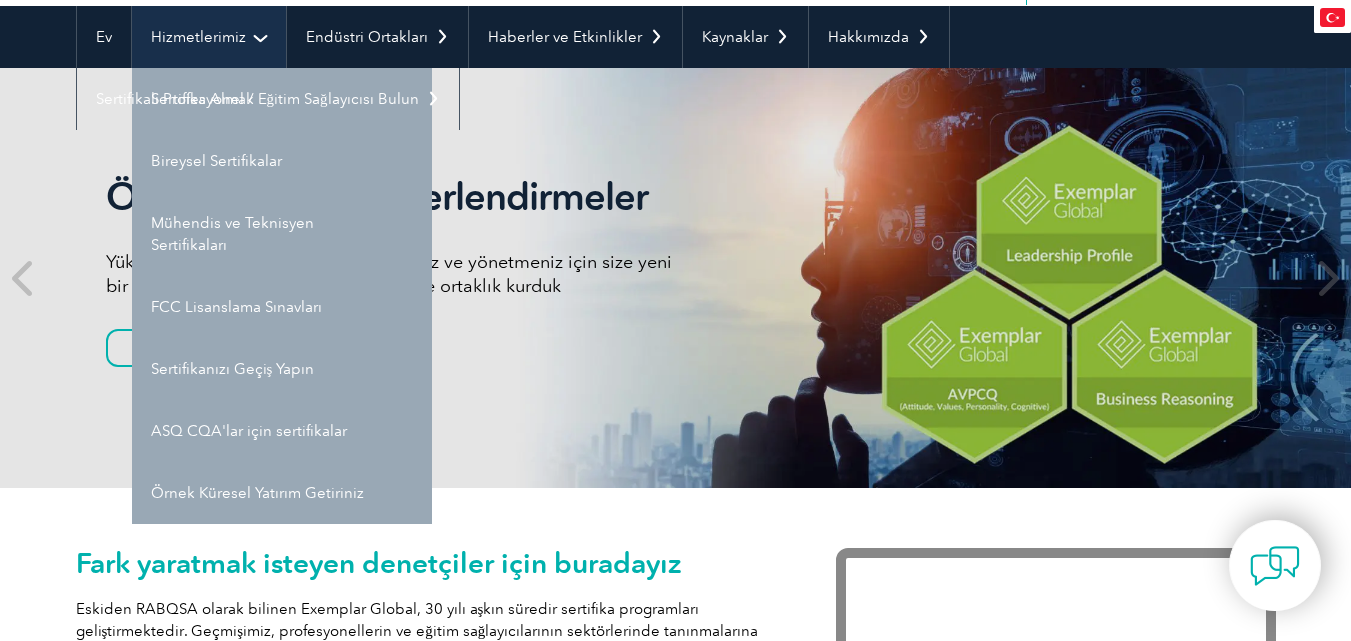 click on "Hizmetlerimiz" at bounding box center [198, 37] 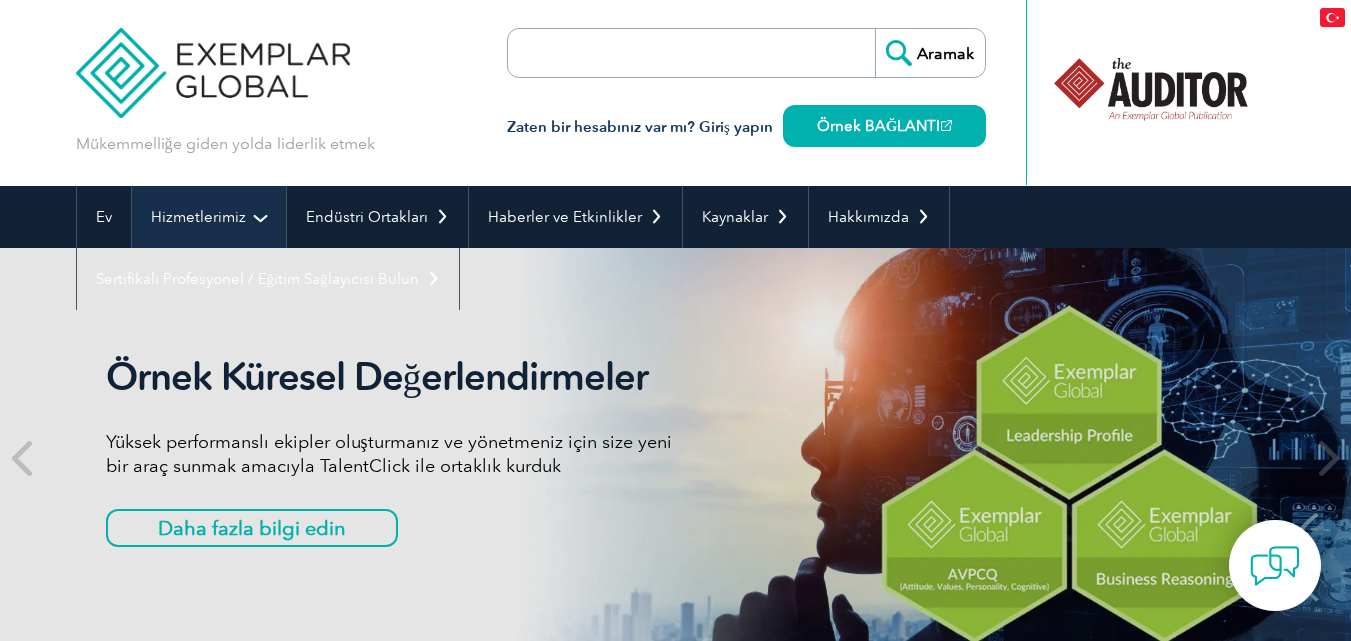 scroll, scrollTop: 0, scrollLeft: 0, axis: both 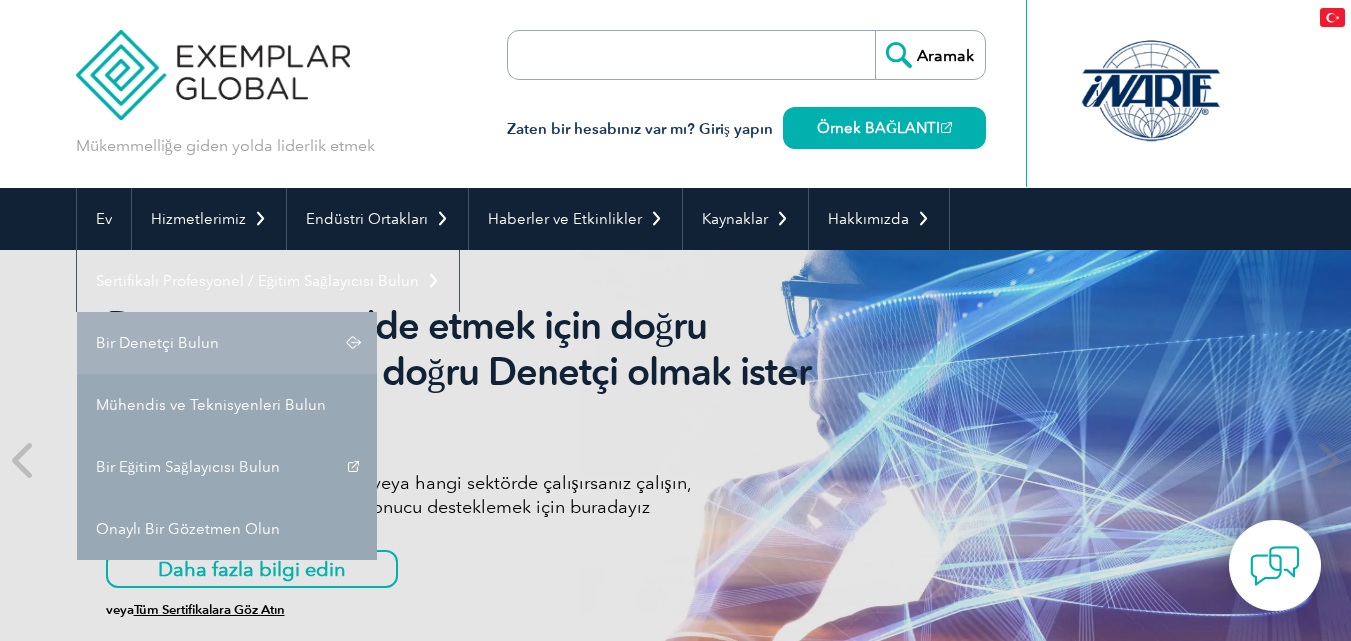 click on "Bir Denetçi Bulun" at bounding box center (157, 343) 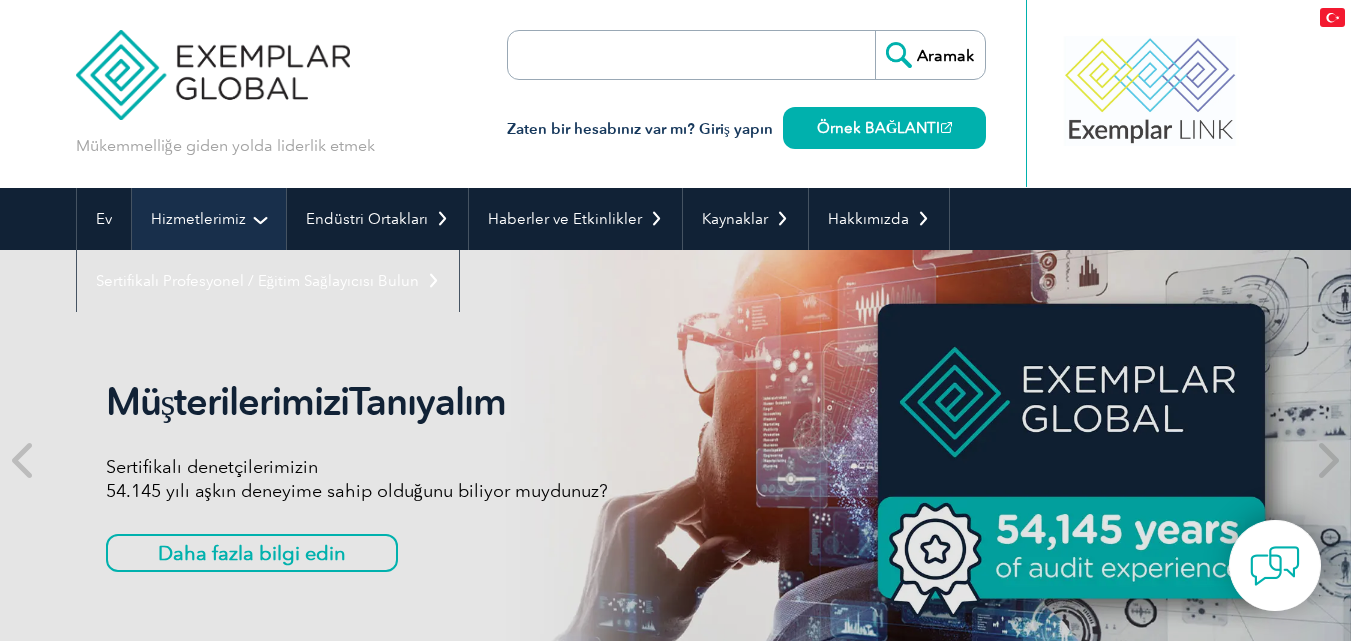 click on "Hizmetlerimiz" at bounding box center (198, 219) 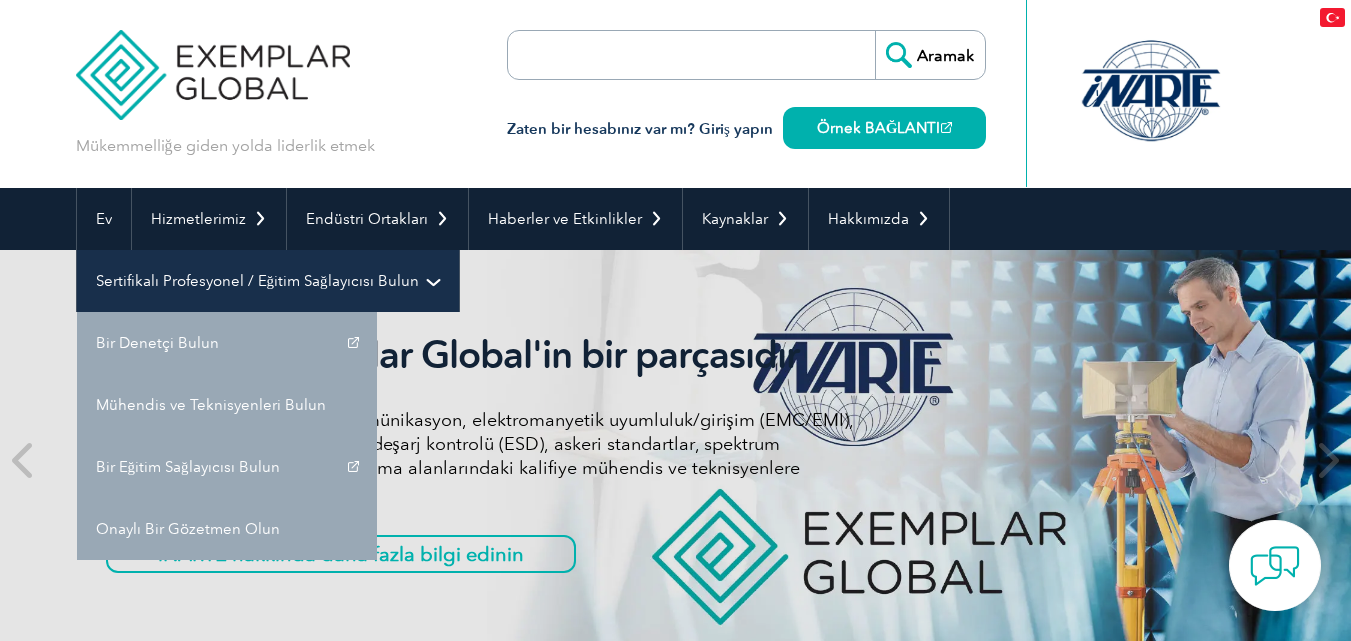 click on "Sertifikalı Profesyonel / Eğitim Sağlayıcısı Bulun" at bounding box center [257, 281] 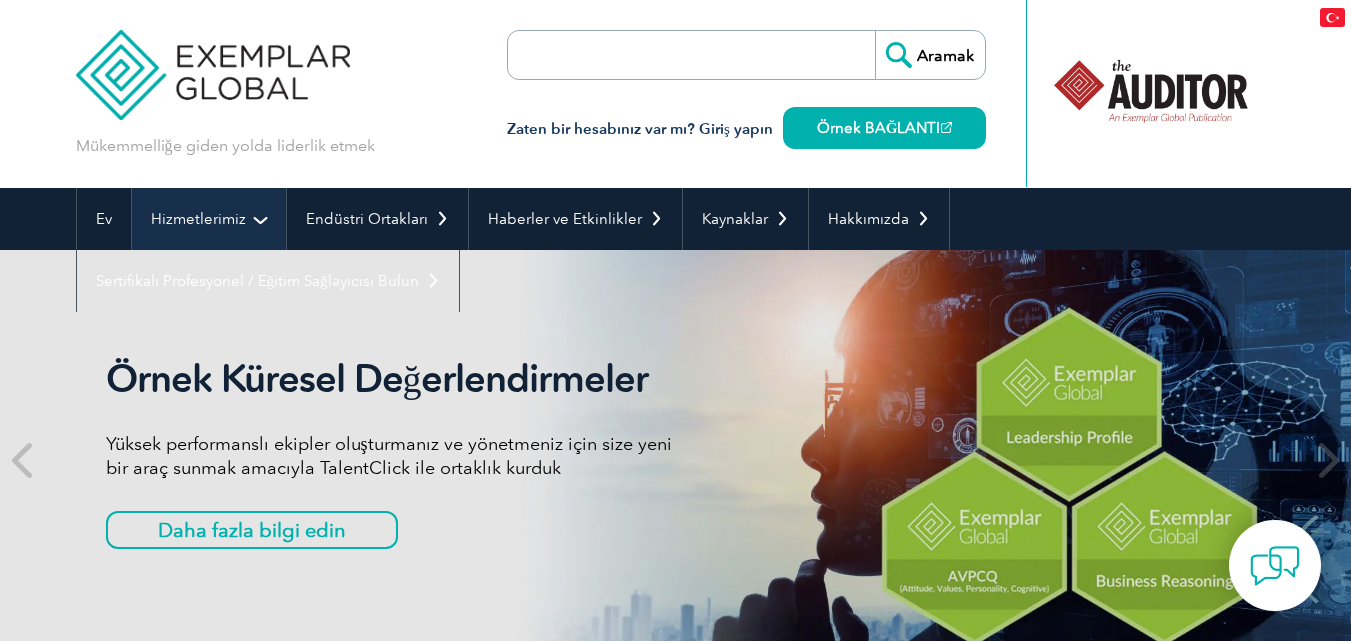 click on "Hizmetlerimiz" at bounding box center [198, 219] 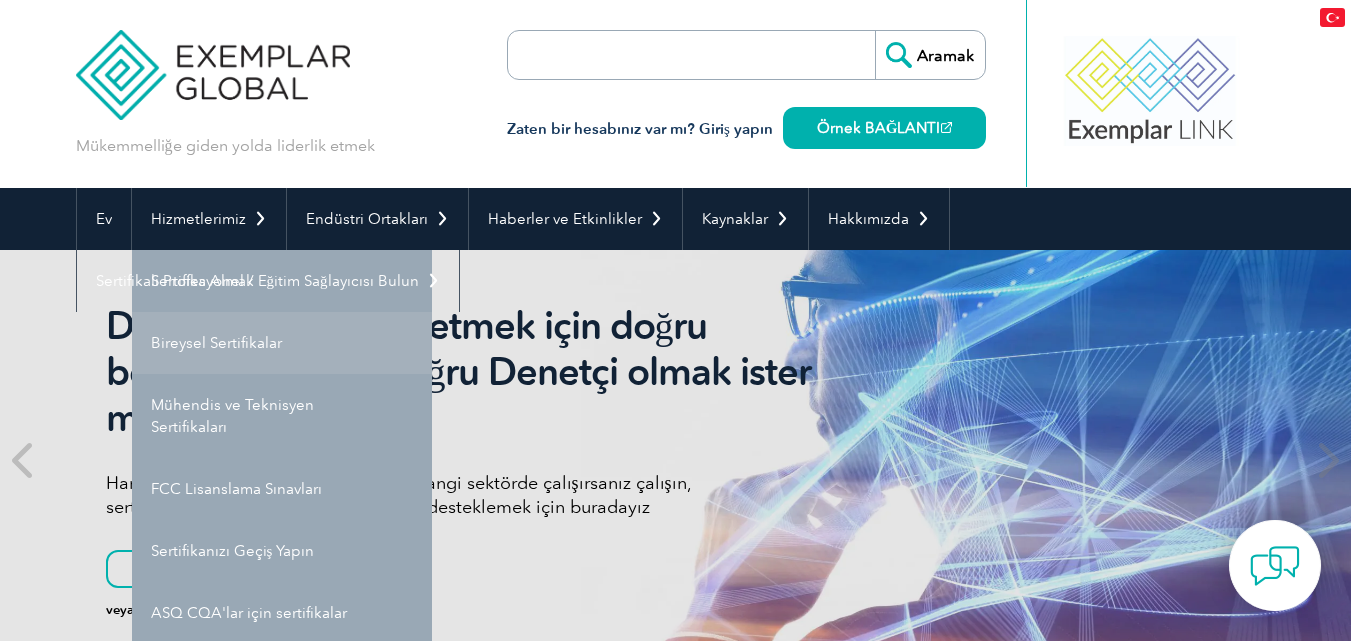 click on "Doğru sonucu elde etmek için doğru becerilere sahip doğru Denetçi olmak ister misiniz?" at bounding box center [458, 372] 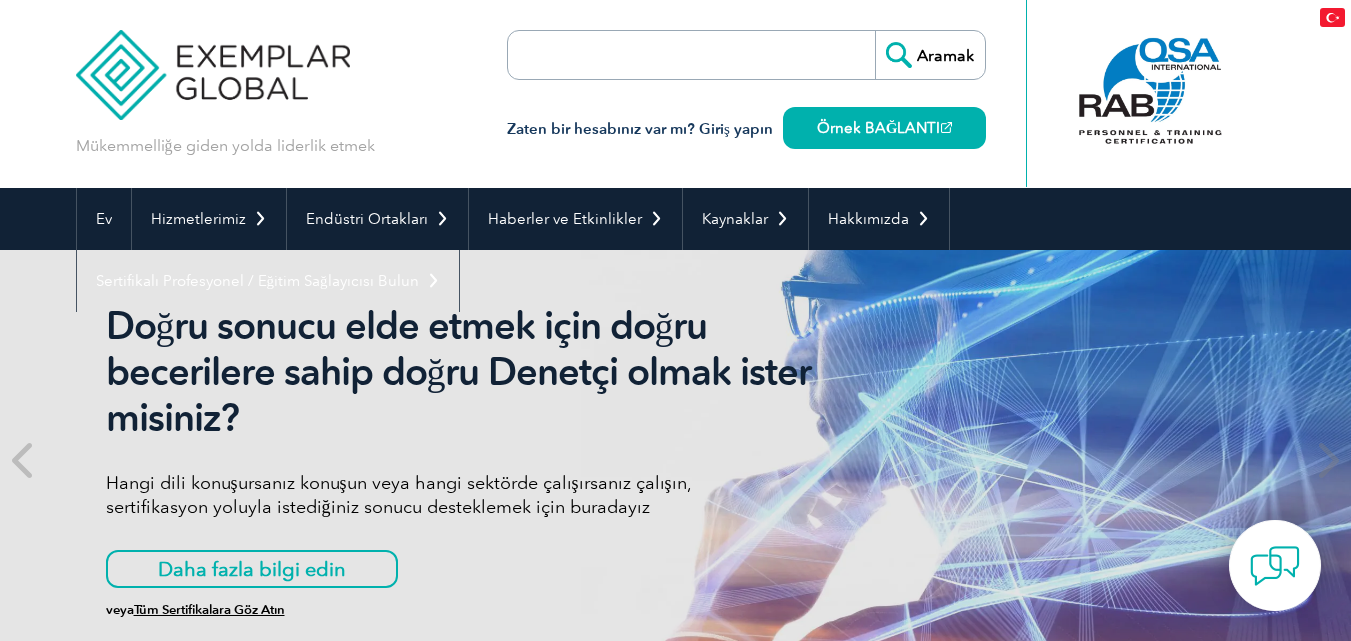 click on "BAŞA DÖN              Mükemmelliğe giden yolda liderlik etmek                                                                                                                 Aramak       Zaten bir hesabınız var mı? Giriş yapın Örnek BAĞLANTI       ▼                            Ev   Hizmetlerimiz     Sertifika Almak   Bireysel Sertifikalar   Mühendis ve Teknisyen Sertifikaları   FCC Lisanslama Sınavları   Sertifikanızı Geçiş Yapın   ASQ CQA'lar için sertifikalar   Örnek Küresel Yatırım Getiriniz     ▼   Endüstri Ortakları     Sertifikasyon Kuruluşları için Programlar   Tanınmış Kuruluşlar İçin Programlar   Eğitim Sağlayıcıları için Programlar   Danışmanlık Grubu Programı   Sertifika Eklenti (CAO) Programı   Eğitim Sağlayıcılarımız   Sertifikalı Eğitim Kursuna Katılın     ▼   Haberler ve Etkinlikler     Çevrimiçi Denetçi   Web seminerleri   Blog ve Haberler   Etkinlik Takvimi     ▼   Kaynaklar     Kariyer Merkezi     Denetçi İşleri" at bounding box center (675, 2732) 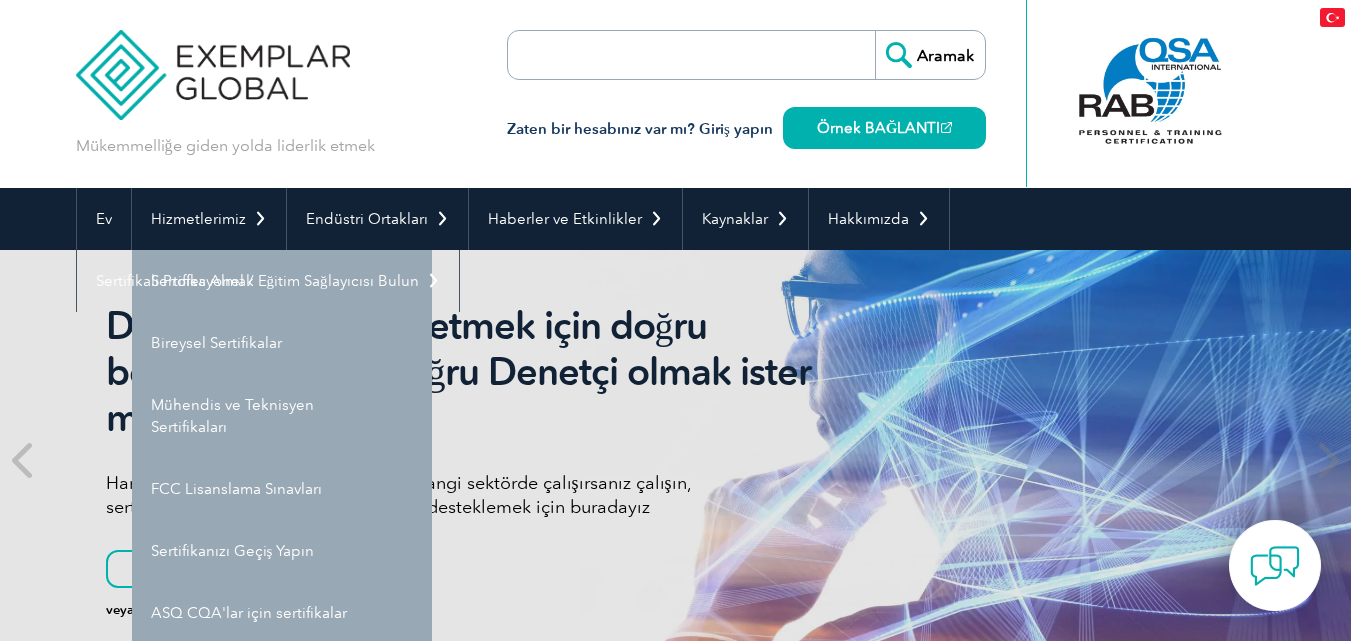 click on "BAŞA DÖN              Mükemmelliğe giden yolda liderlik etmek                                                                                                                 Aramak       Zaten bir hesabınız var mı? Giriş yapın Örnek BAĞLANTI       ▼                            Ev   Hizmetlerimiz     Sertifika Almak   Bireysel Sertifikalar   Mühendis ve Teknisyen Sertifikaları   FCC Lisanslama Sınavları   Sertifikanızı Geçiş Yapın   ASQ CQA'lar için sertifikalar   Örnek Küresel Yatırım Getiriniz     ▼   Endüstri Ortakları     Sertifikasyon Kuruluşları için Programlar   Tanınmış Kuruluşlar İçin Programlar   Eğitim Sağlayıcıları için Programlar   Danışmanlık Grubu Programı   Sertifika Eklenti (CAO) Programı   Eğitim Sağlayıcılarımız   Sertifikalı Eğitim Kursuna Katılın     ▼   Haberler ve Etkinlikler     Çevrimiçi Denetçi   Web seminerleri   Blog ve Haberler   Etkinlik Takvimi     ▼   Kaynaklar     Kariyer Merkezi     Denetçi İşleri" at bounding box center (675, 2732) 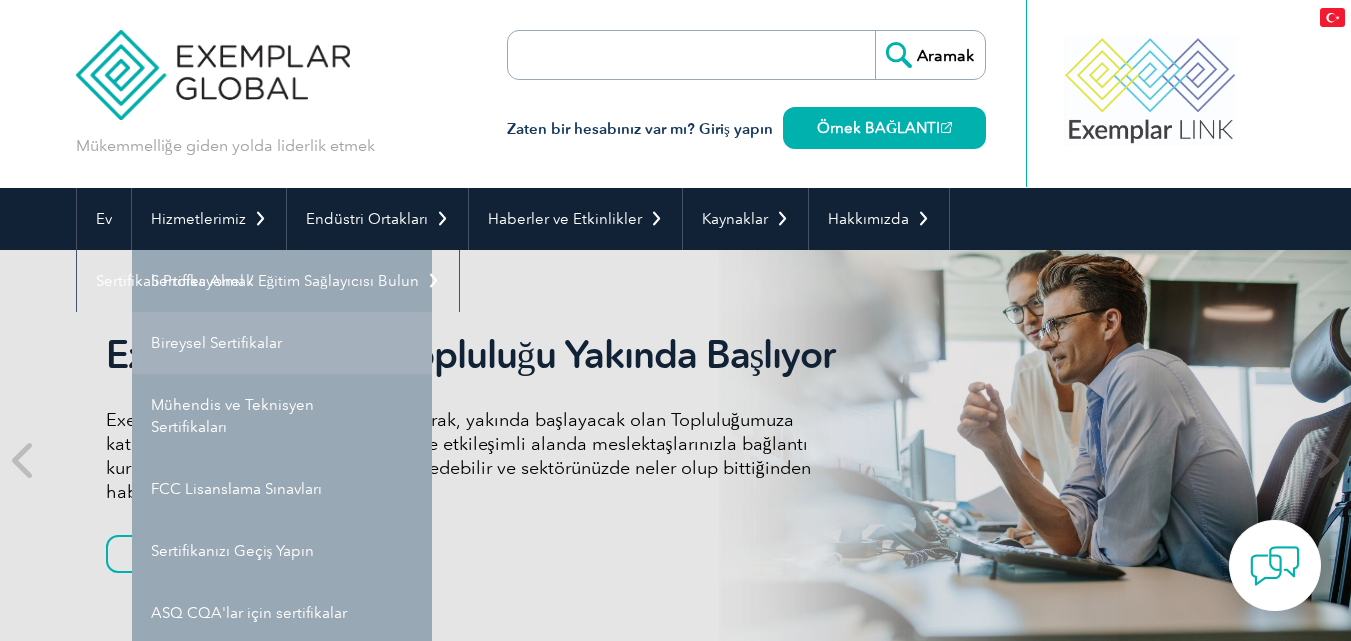 click on "Exemplar Global Topluluğu Yakında Başlıyor" at bounding box center (471, 355) 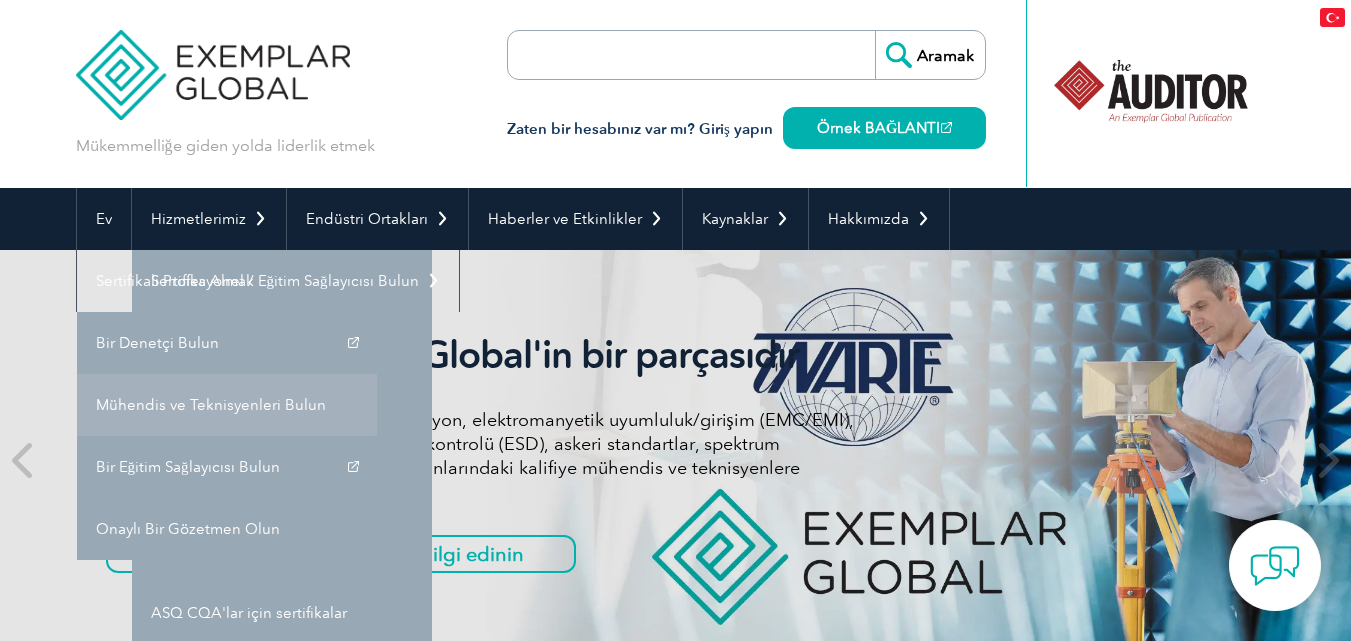click on "Mühendis ve Teknisyenleri Bulun" at bounding box center (211, 405) 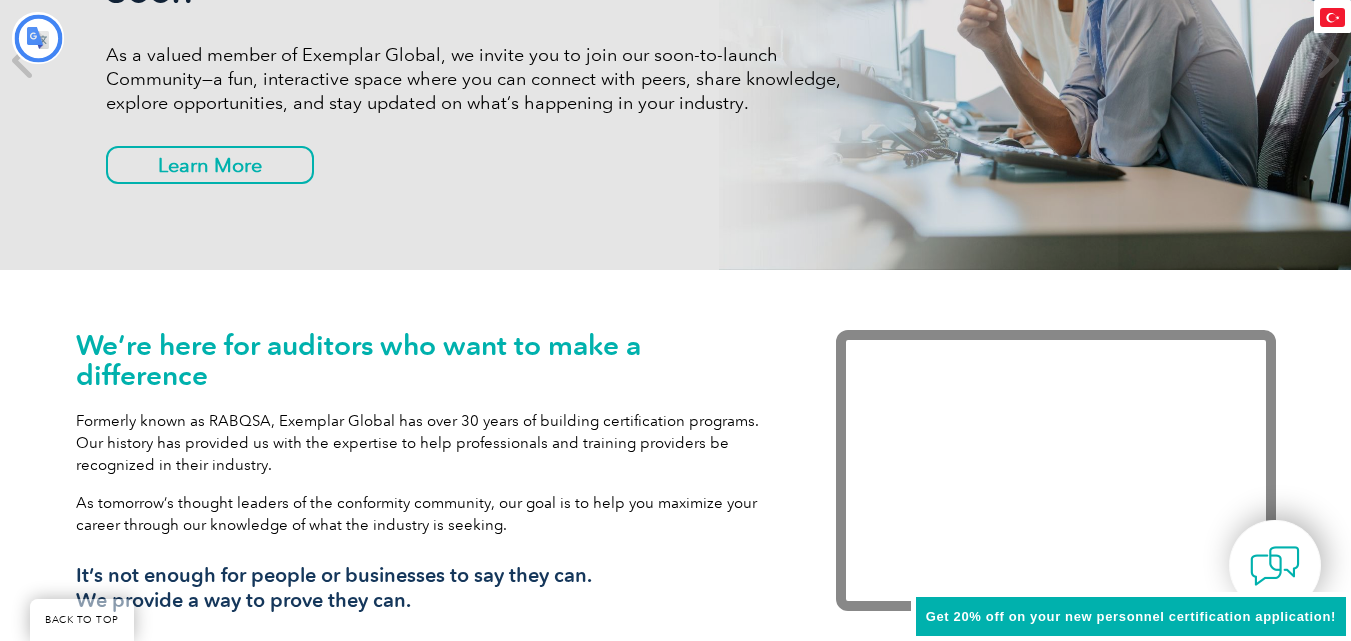 scroll, scrollTop: 800, scrollLeft: 0, axis: vertical 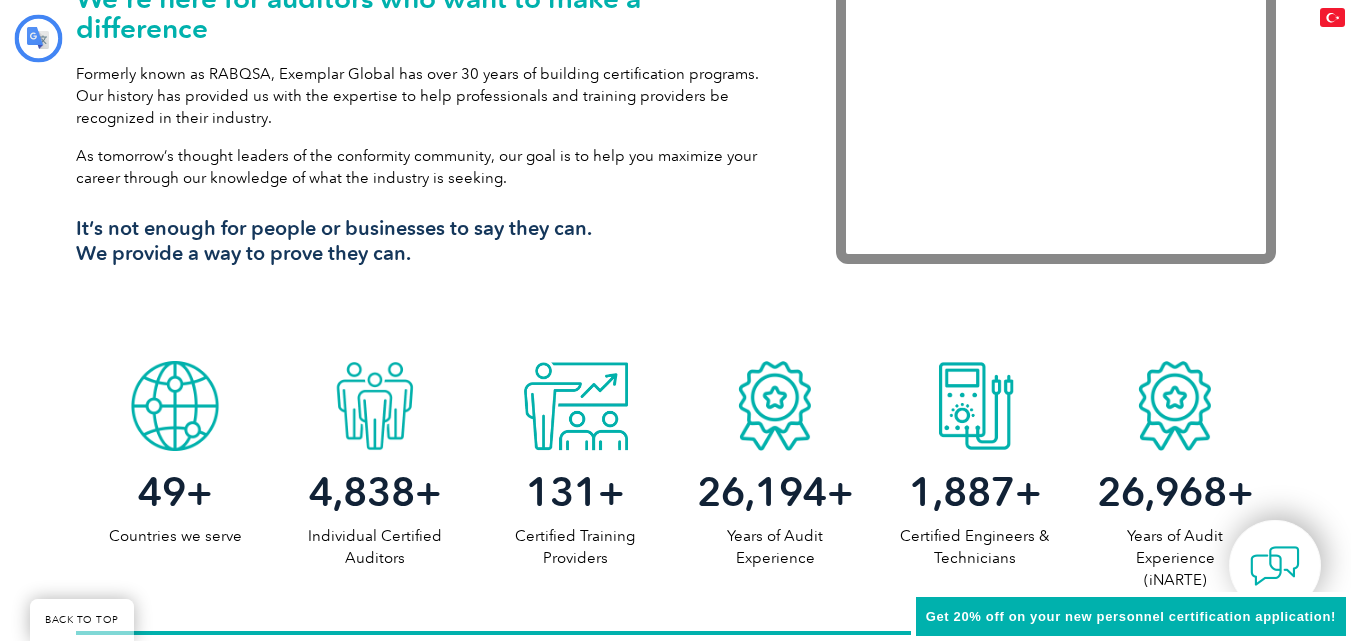 type on "Aramak" 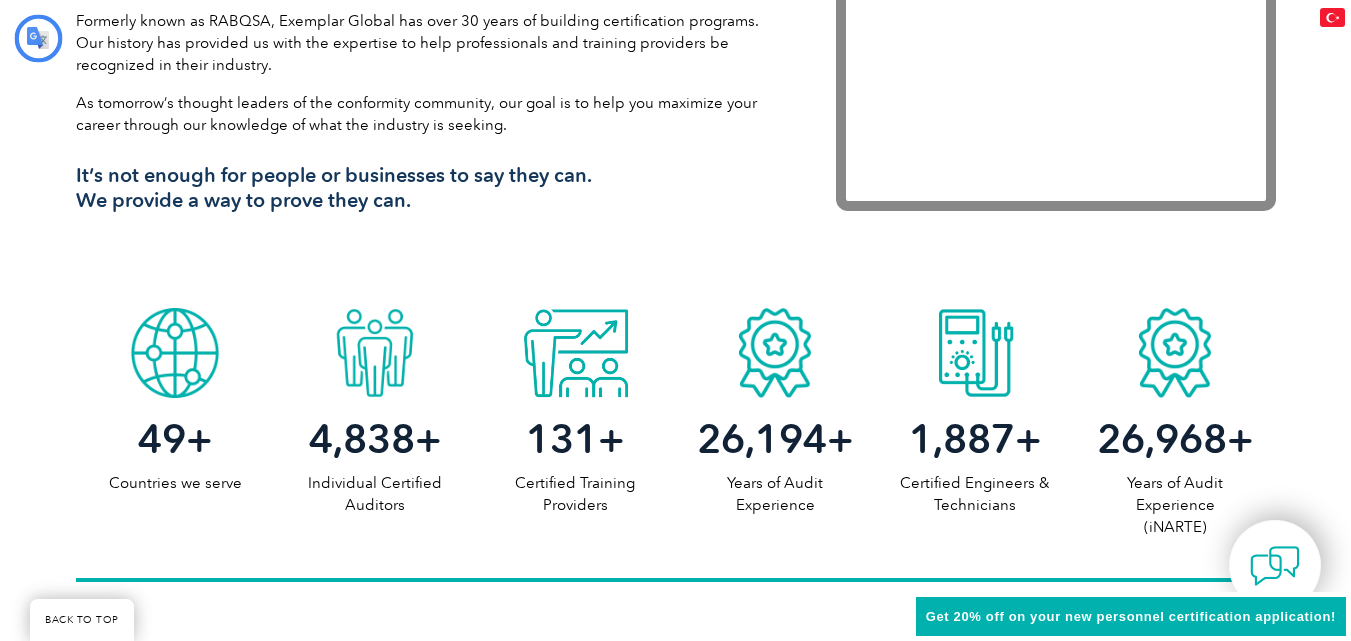 scroll, scrollTop: 0, scrollLeft: 0, axis: both 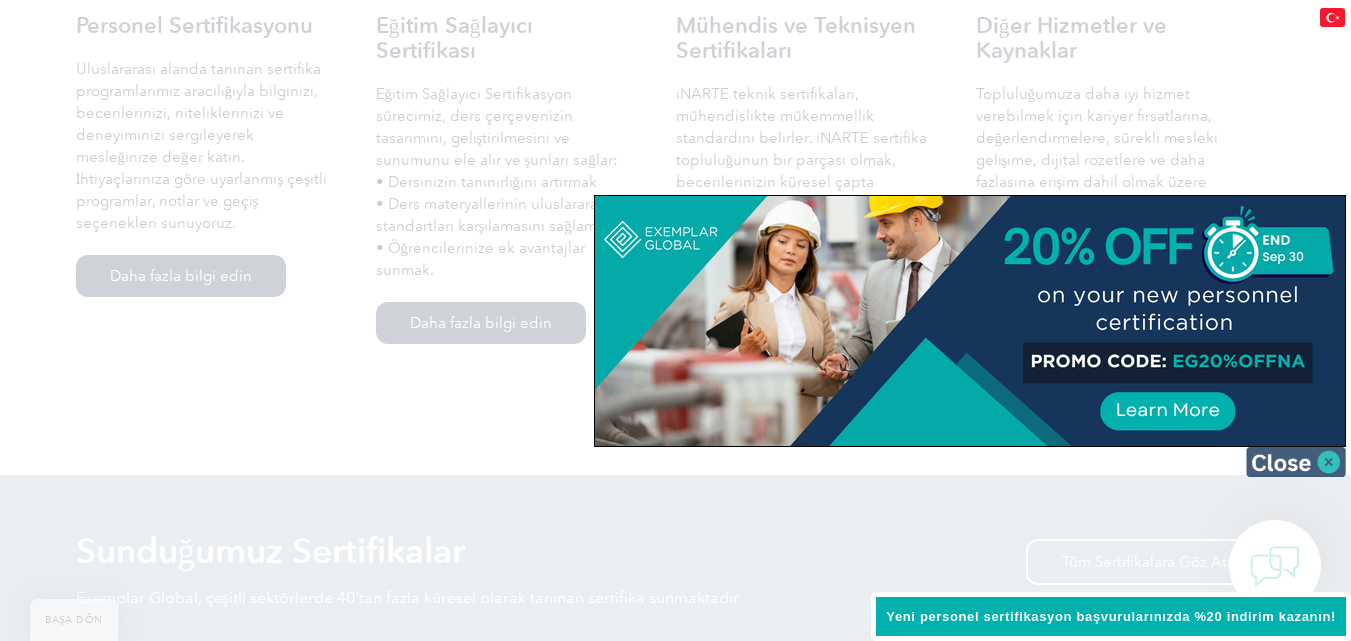 click at bounding box center [1296, 462] 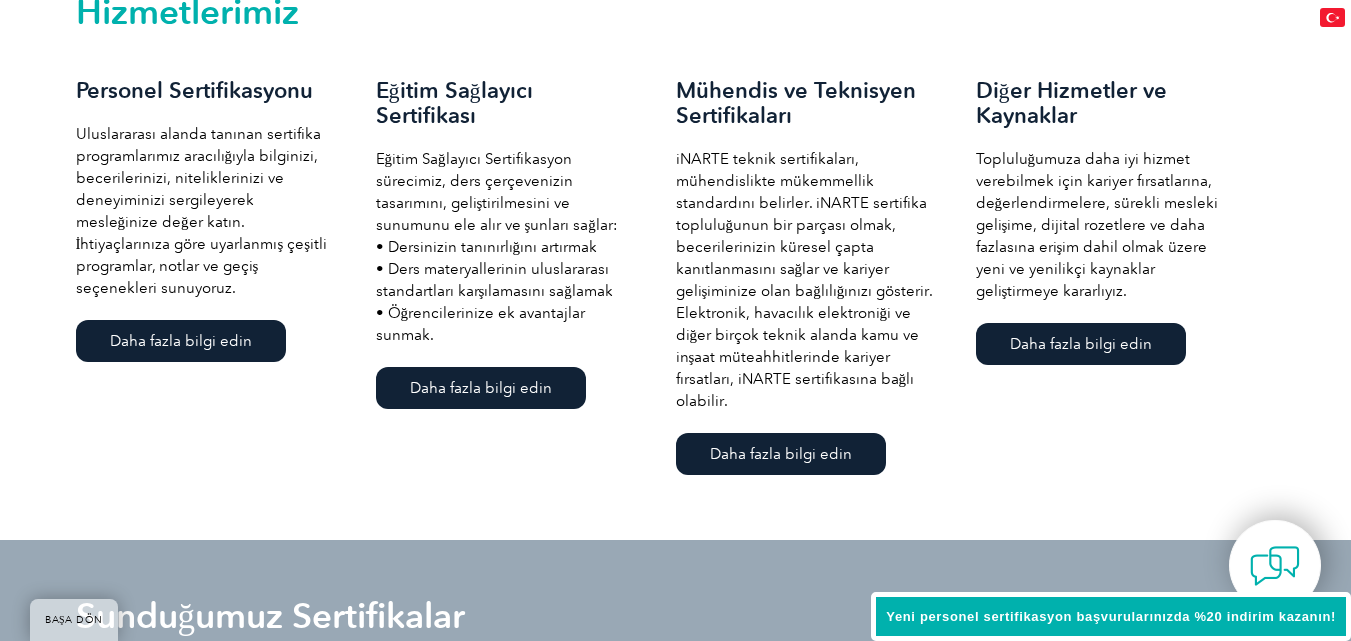 scroll, scrollTop: 1400, scrollLeft: 0, axis: vertical 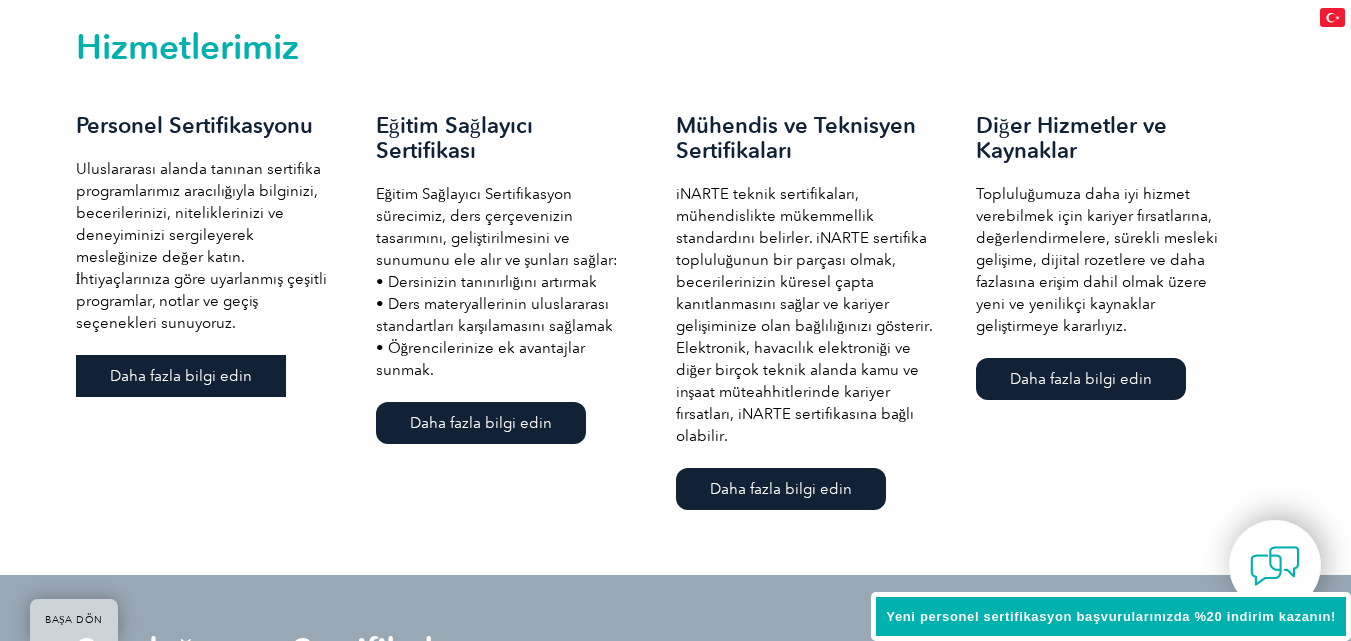 click on "Daha fazla bilgi edin" at bounding box center [181, 376] 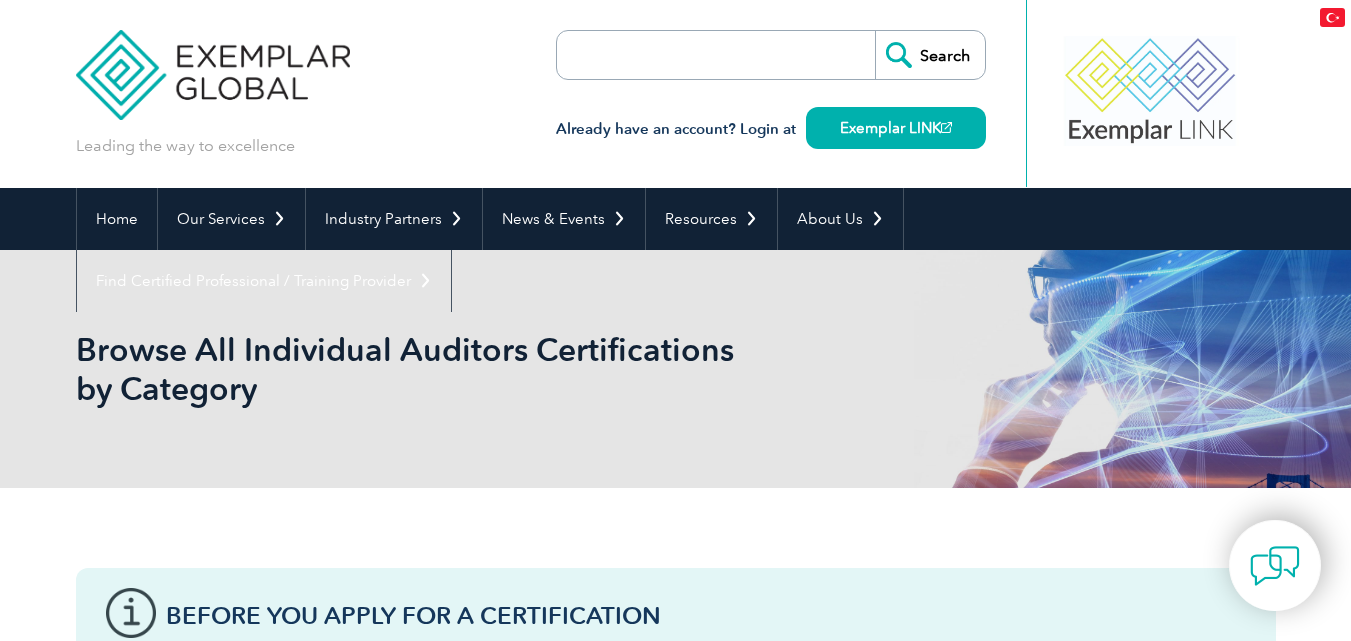 scroll, scrollTop: 0, scrollLeft: 0, axis: both 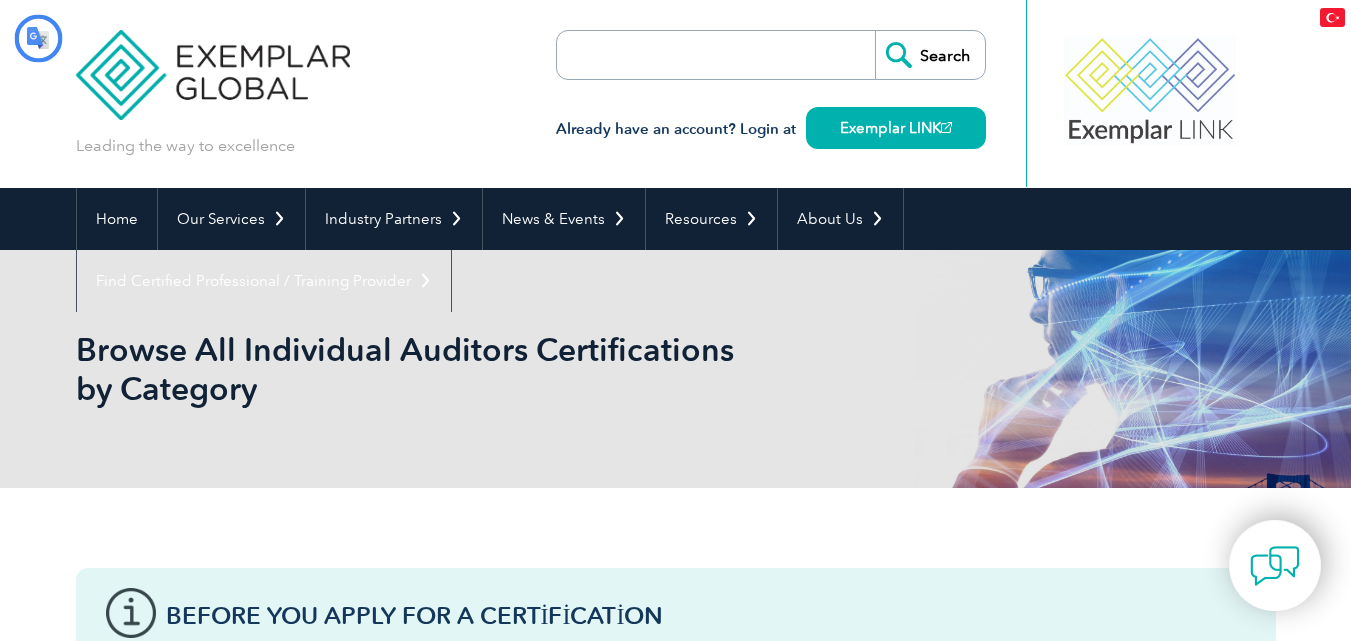 type on "Aramak" 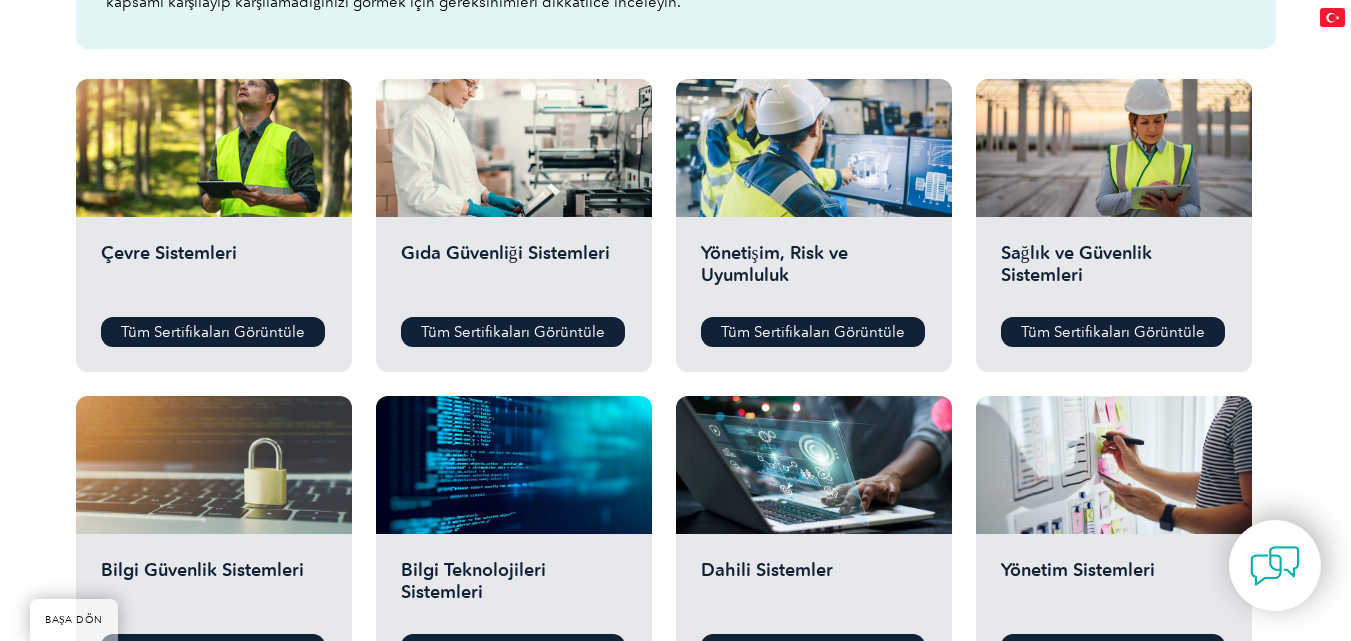 scroll, scrollTop: 700, scrollLeft: 0, axis: vertical 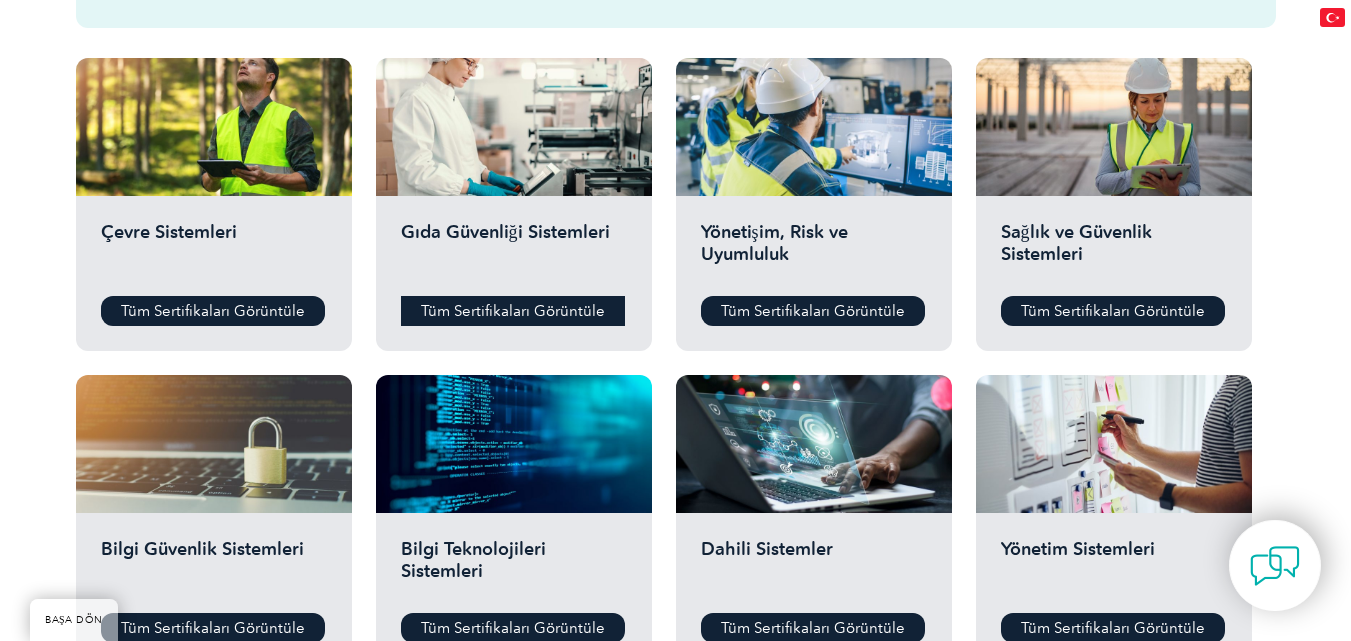 click on "Tüm Sertifikaları Görüntüle" at bounding box center (513, 311) 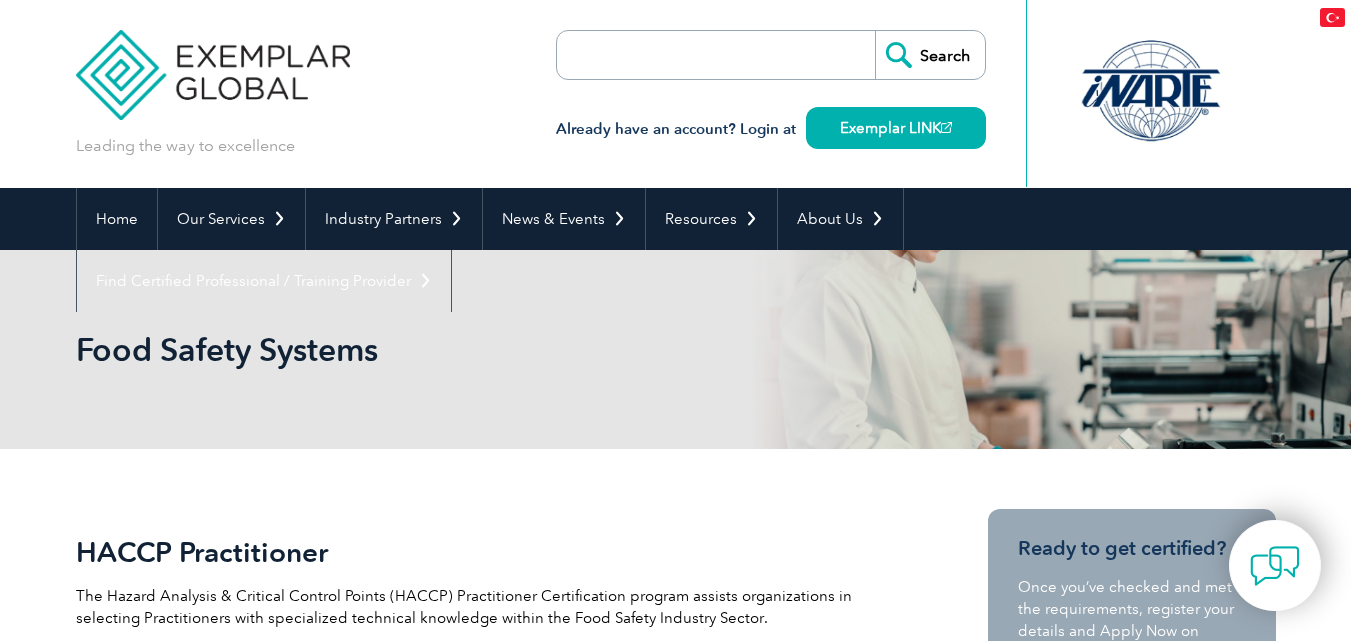 scroll, scrollTop: 0, scrollLeft: 0, axis: both 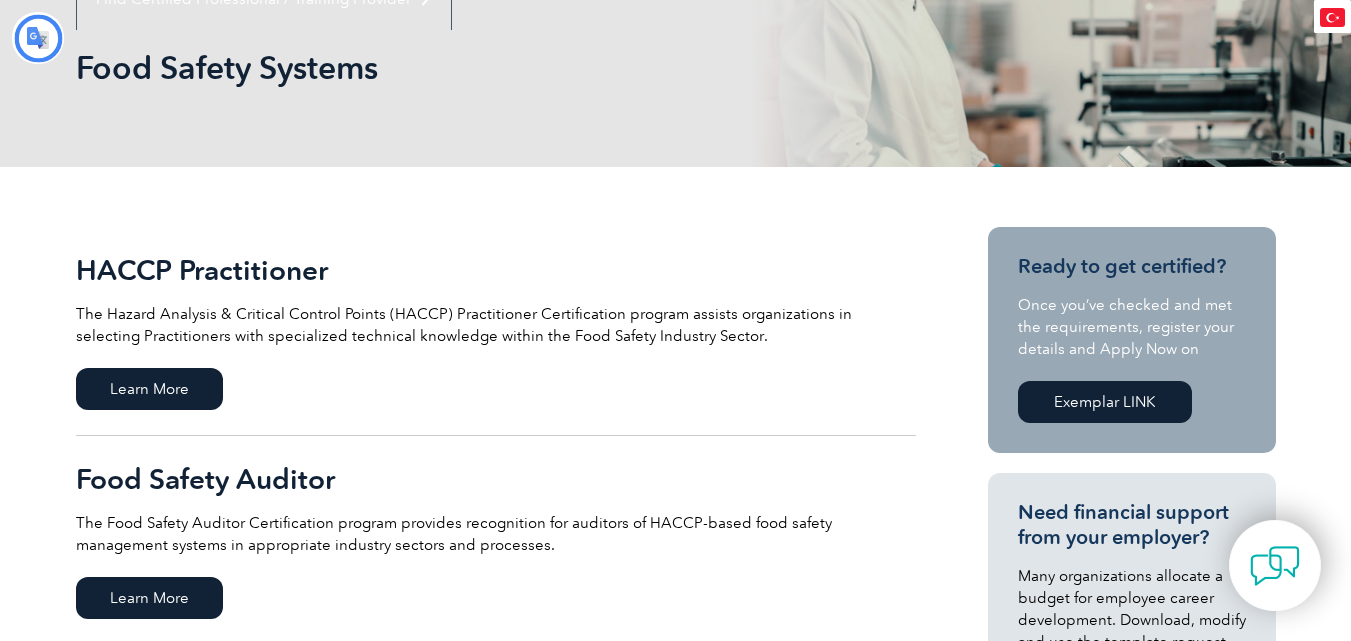 type on "Aramak" 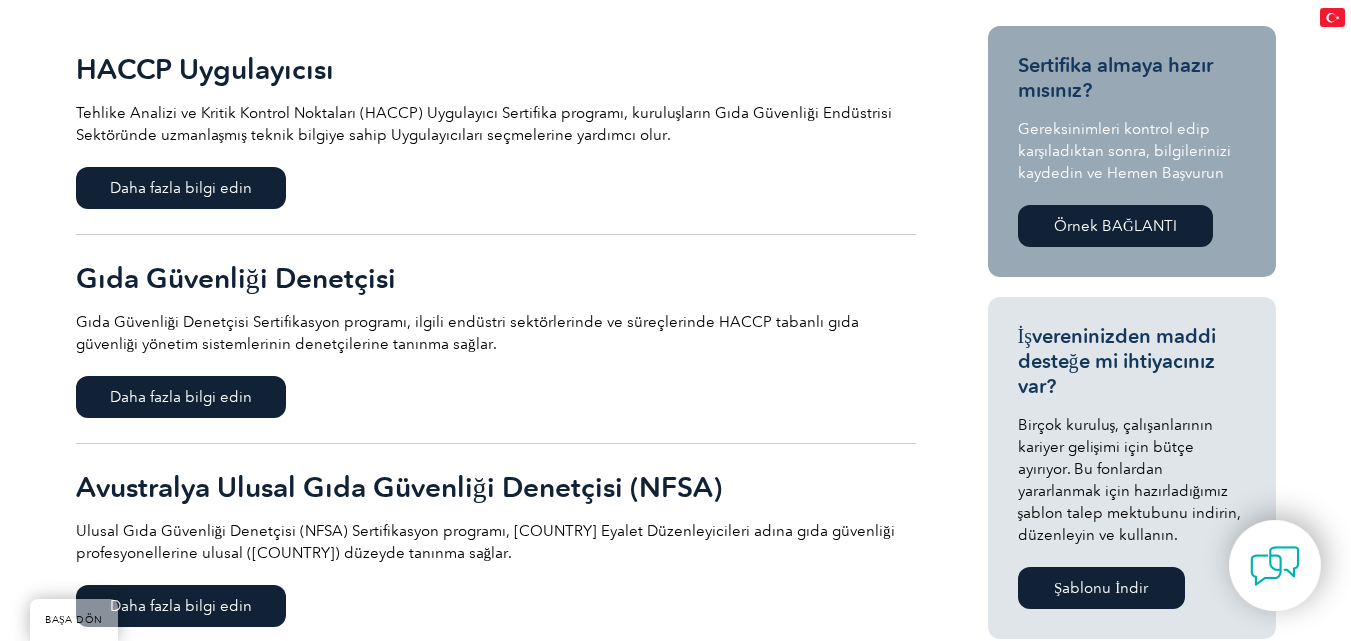 scroll, scrollTop: 500, scrollLeft: 0, axis: vertical 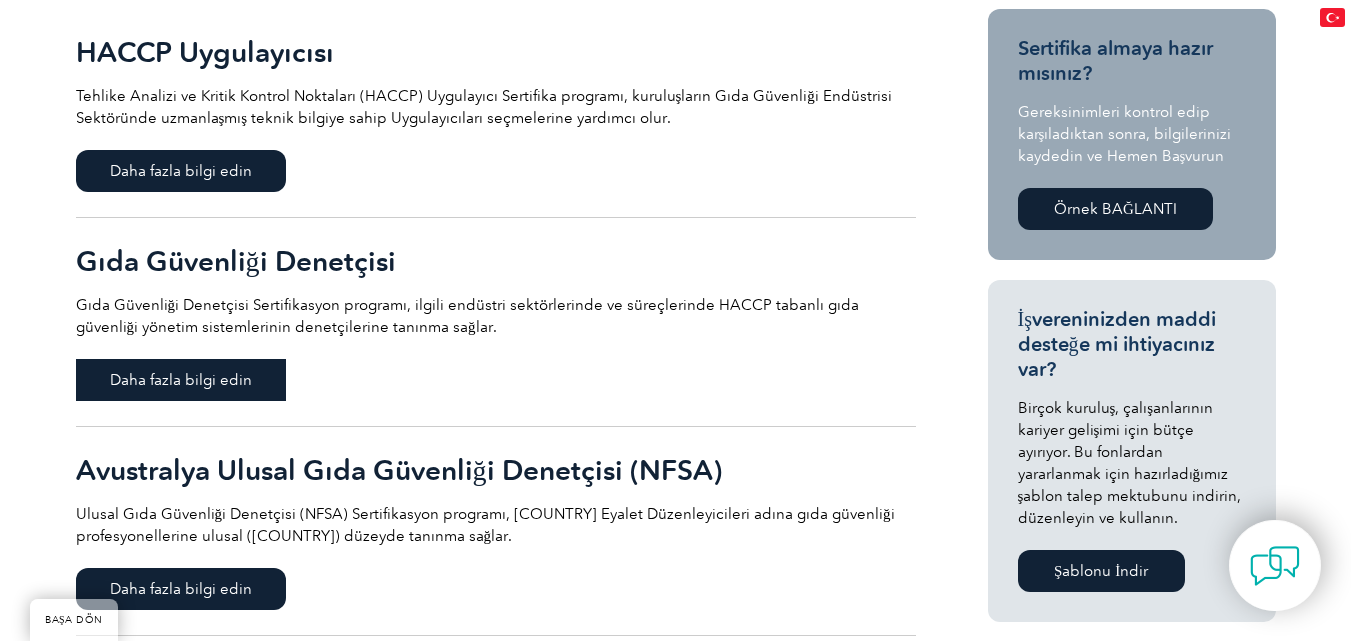 click on "Daha fazla bilgi edin" at bounding box center [181, 380] 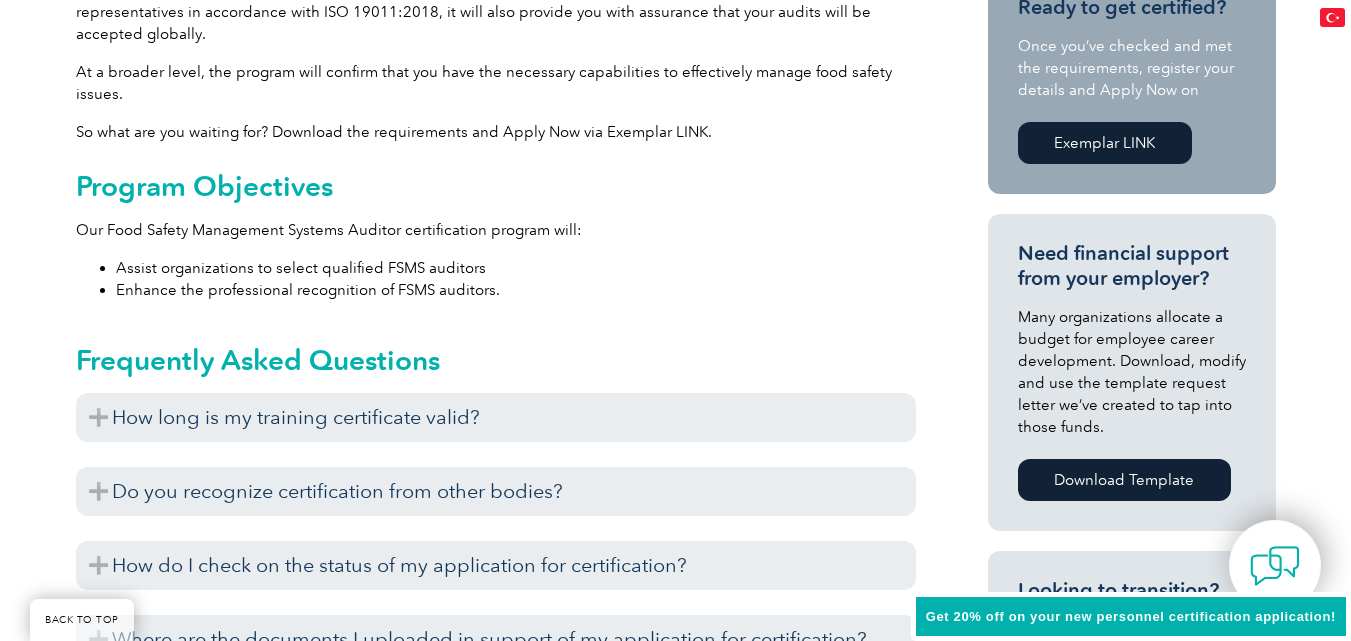 scroll, scrollTop: 673, scrollLeft: 0, axis: vertical 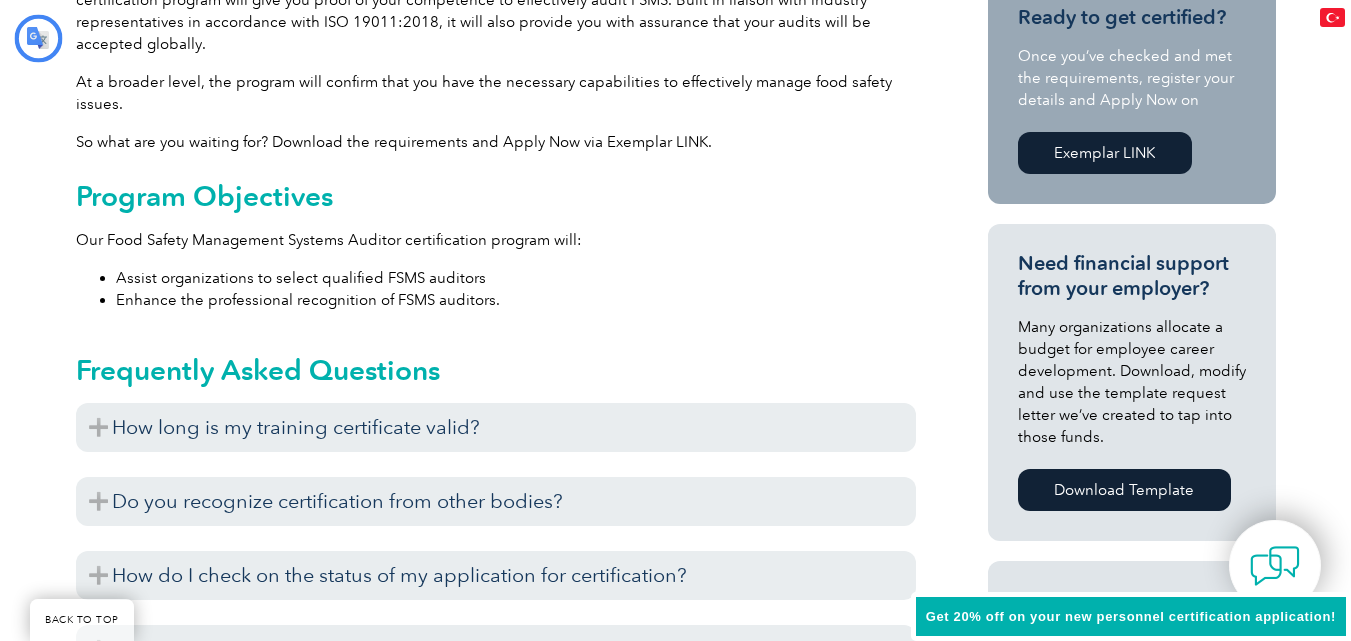 type on "Aramak" 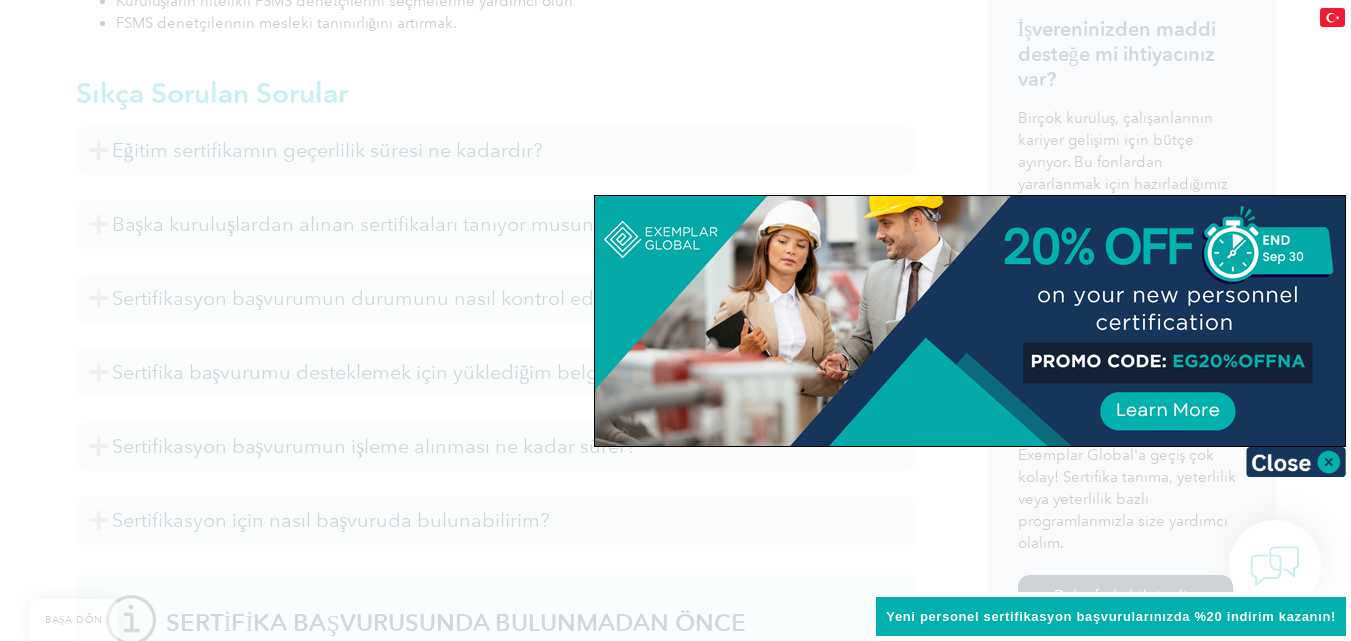 scroll, scrollTop: 973, scrollLeft: 0, axis: vertical 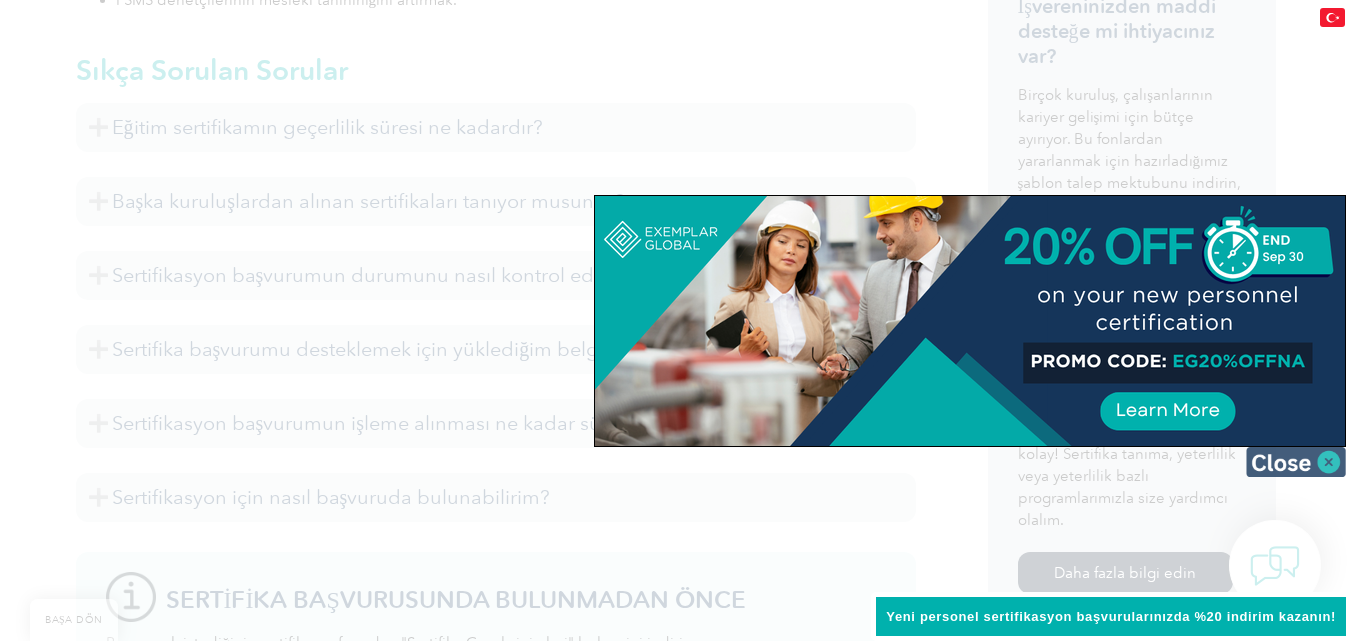 click at bounding box center [1296, 462] 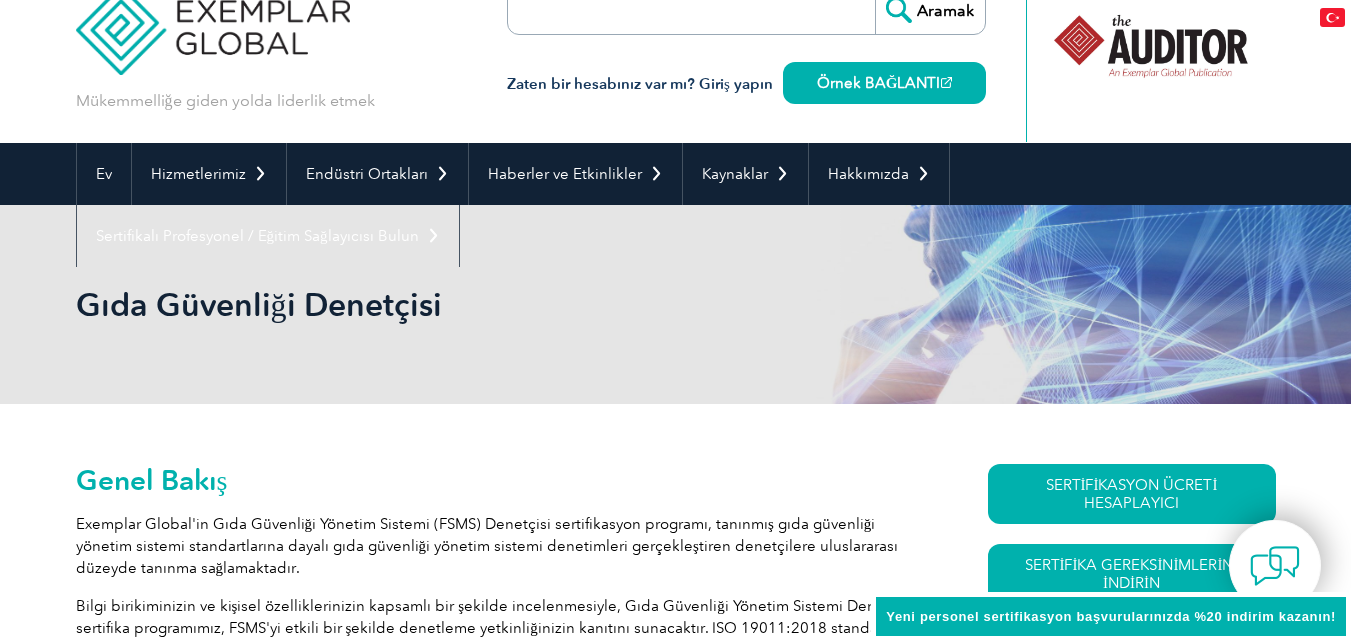 scroll, scrollTop: 0, scrollLeft: 0, axis: both 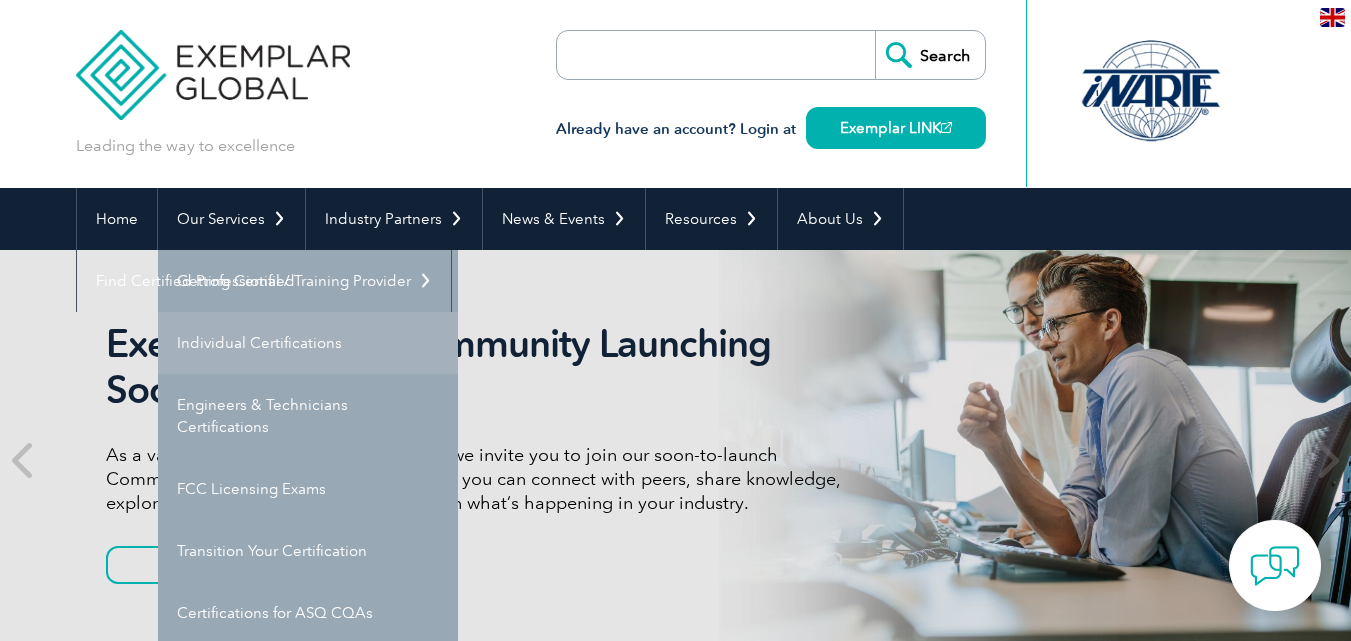 click on "Individual Certifications" at bounding box center (308, 343) 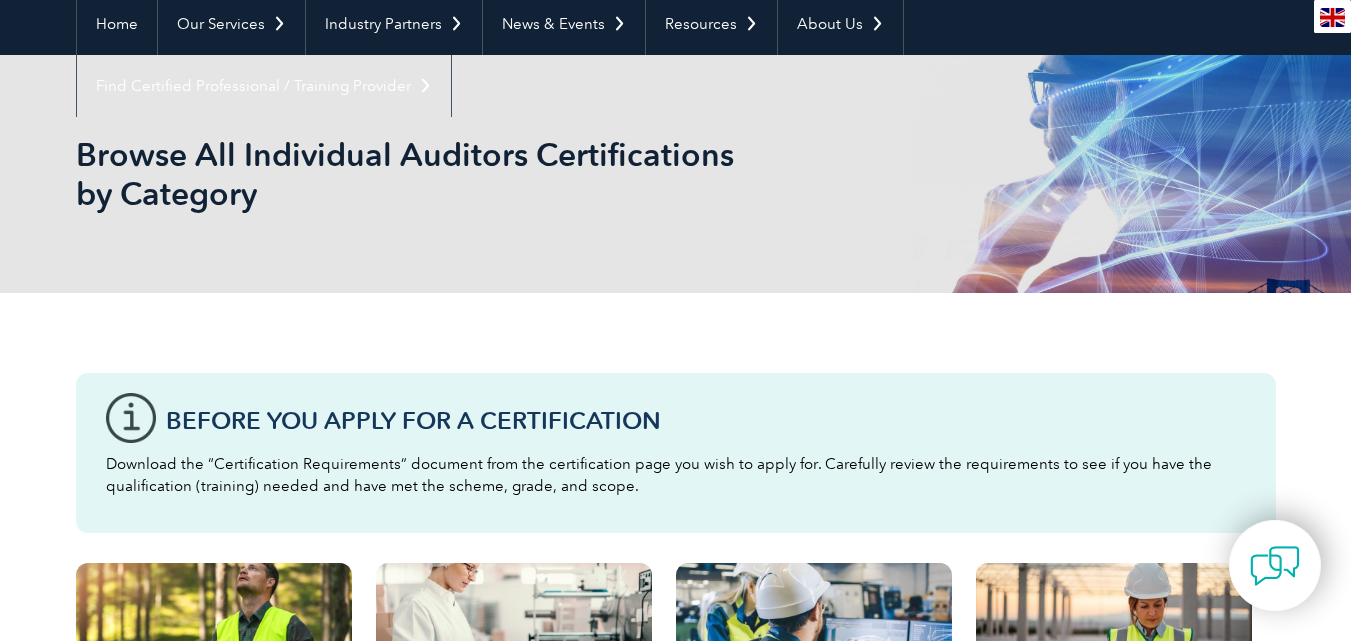 scroll, scrollTop: 0, scrollLeft: 0, axis: both 